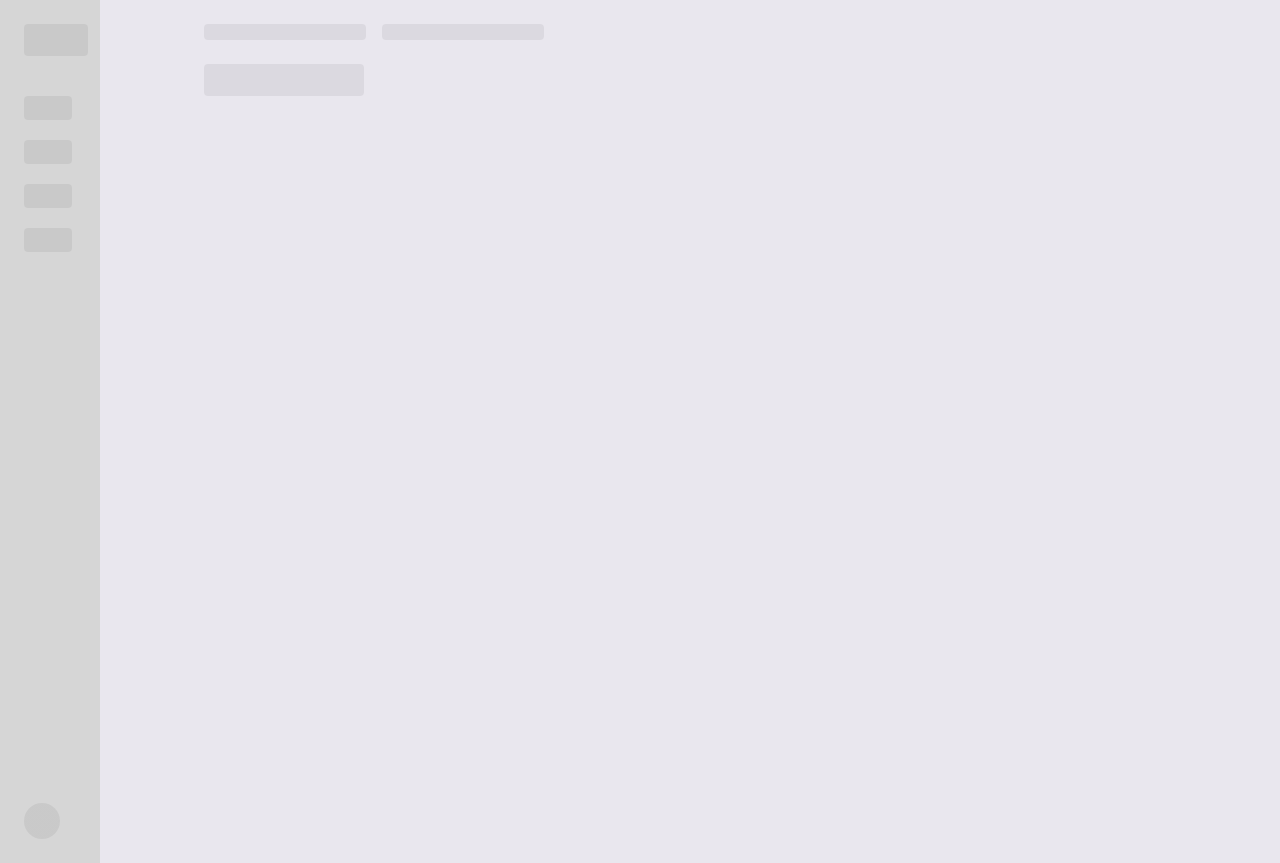 scroll, scrollTop: 0, scrollLeft: 0, axis: both 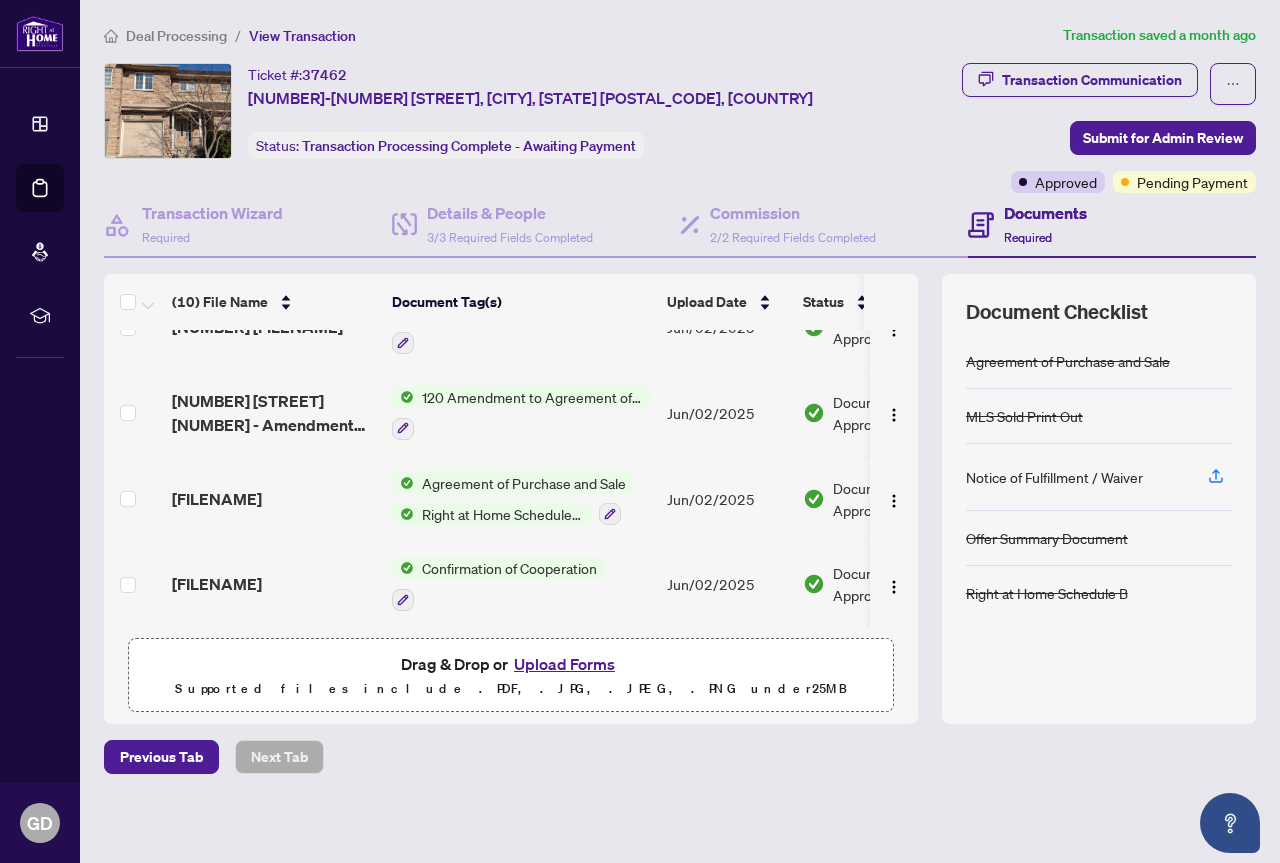 click on "Upload Forms" at bounding box center (564, 664) 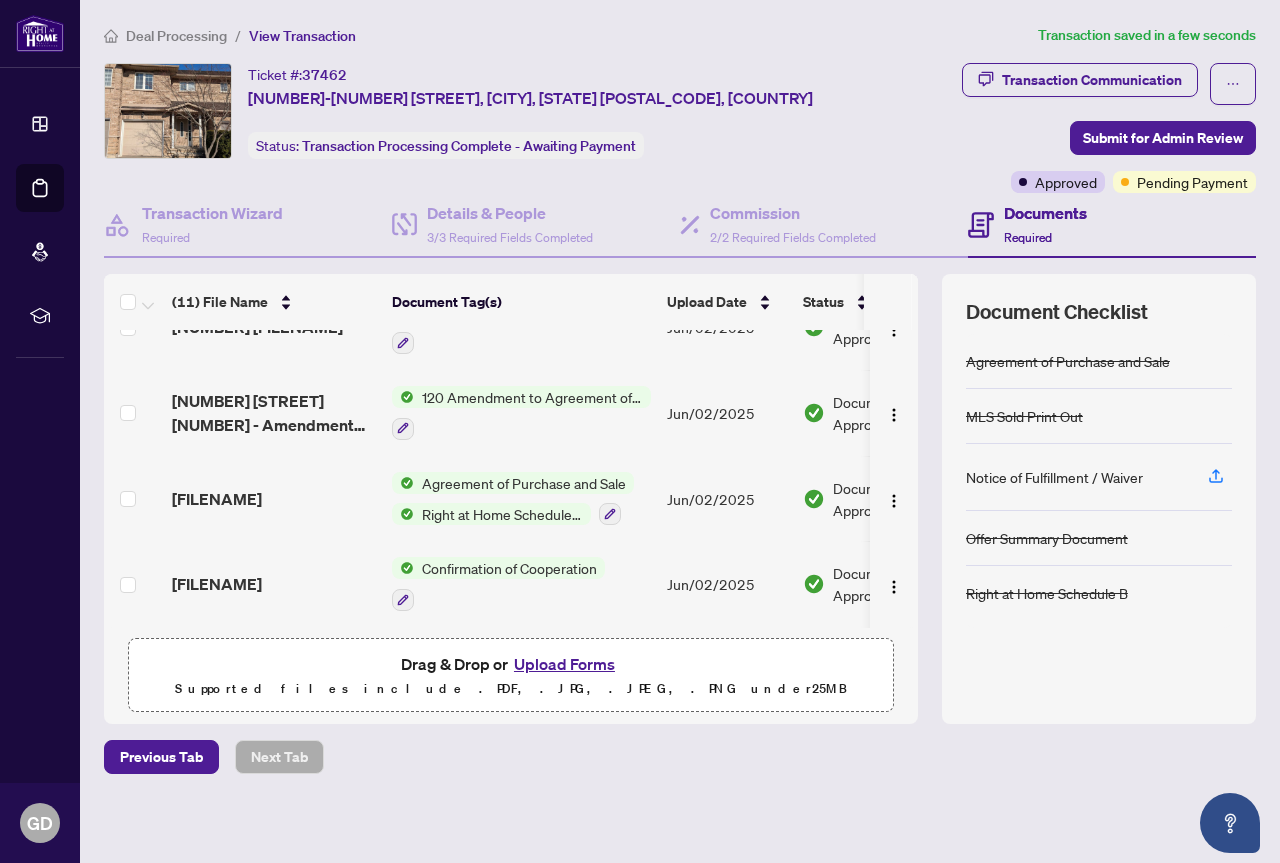 scroll, scrollTop: 636, scrollLeft: 0, axis: vertical 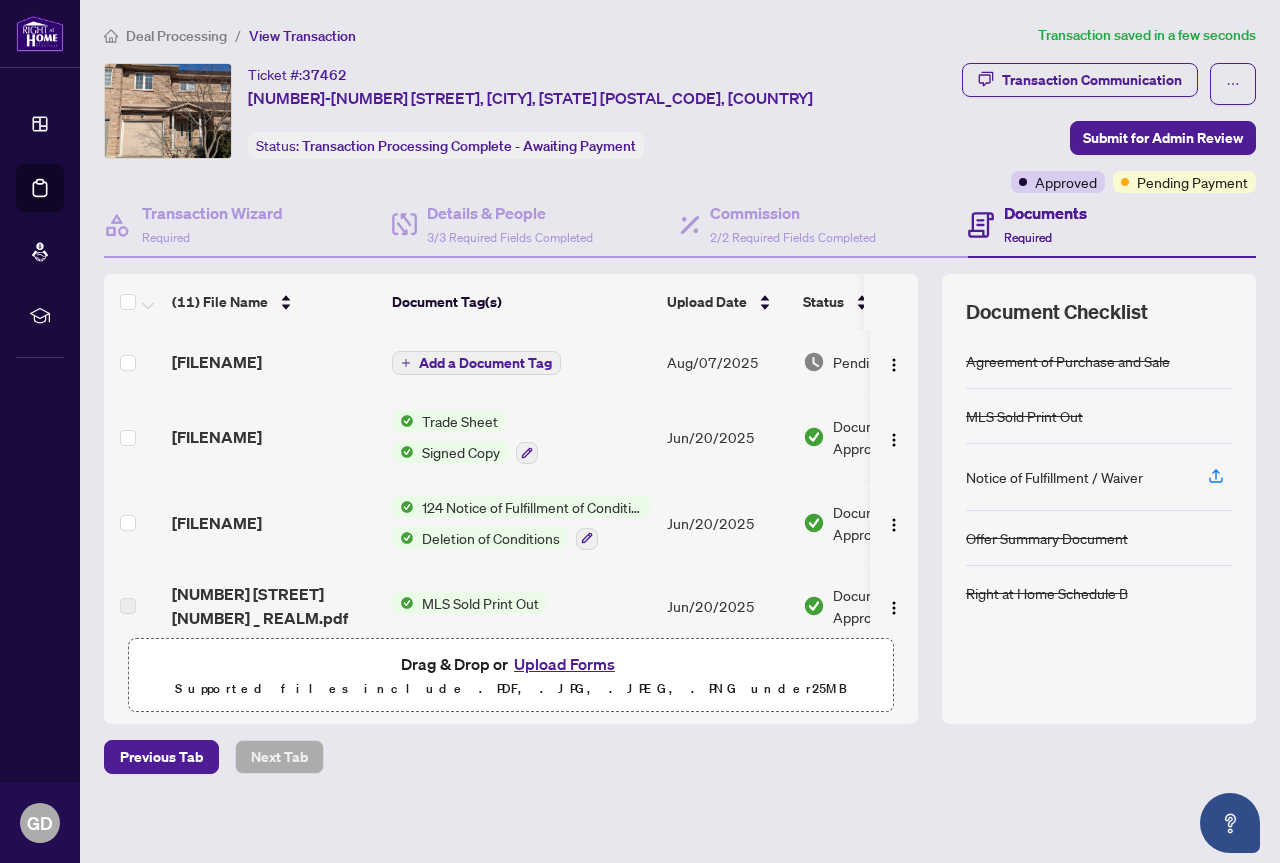click on "Add a Document Tag" at bounding box center [485, 363] 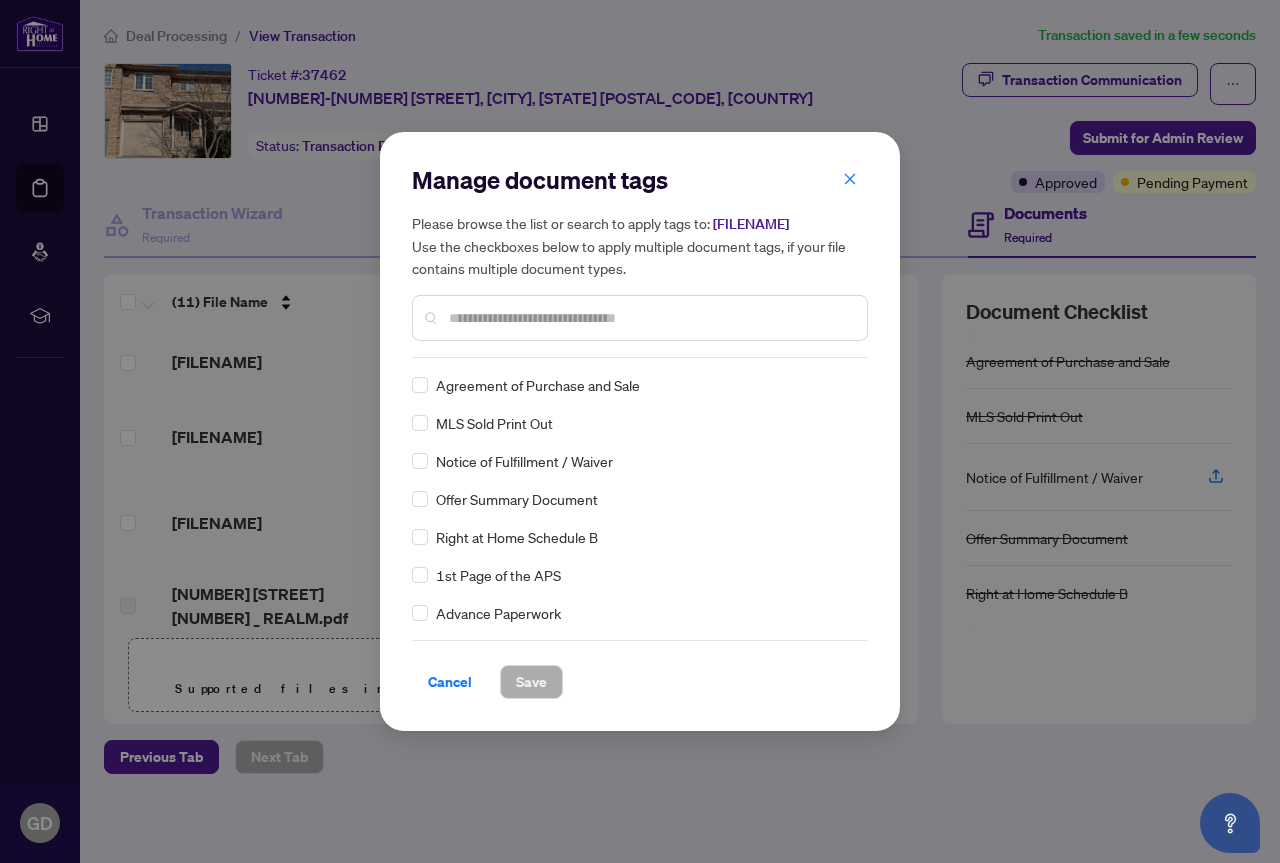 click at bounding box center [650, 318] 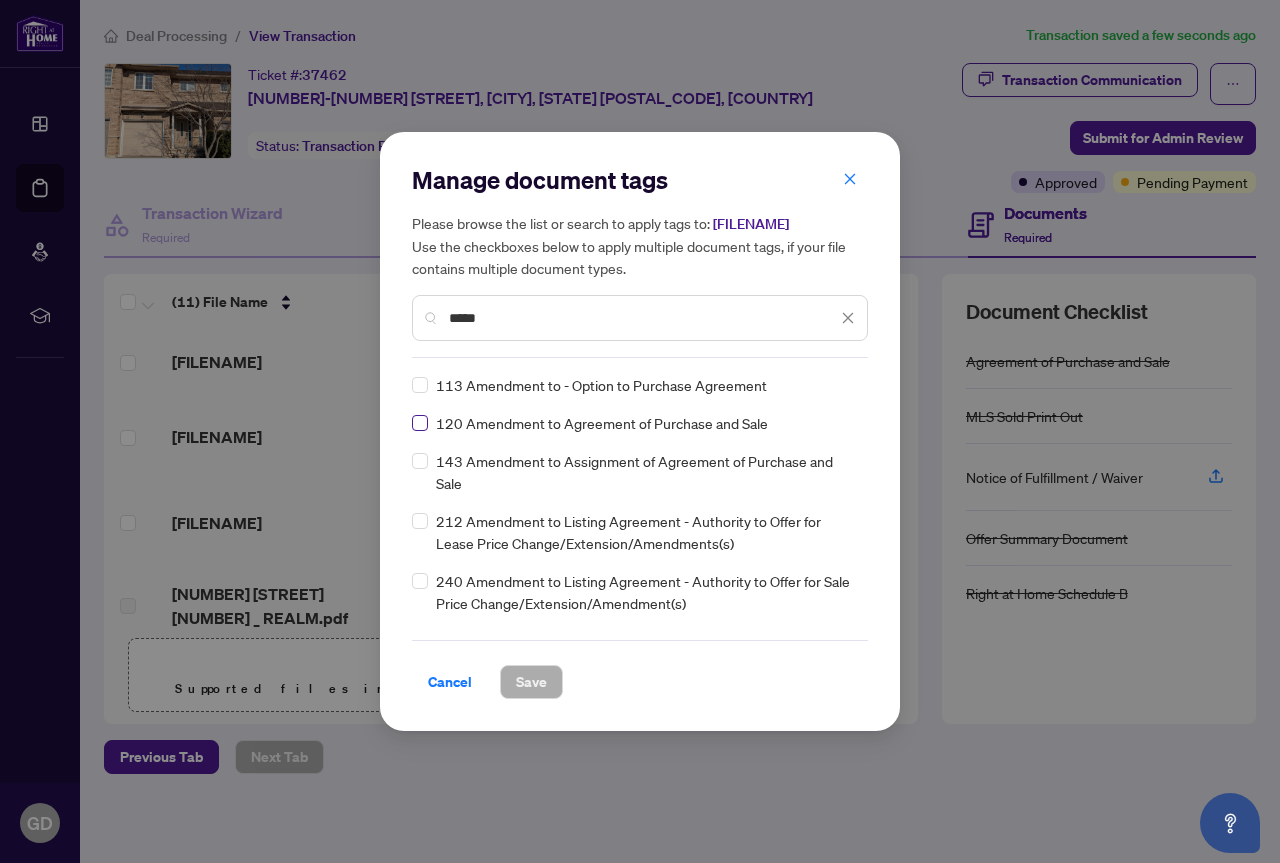 type on "*****" 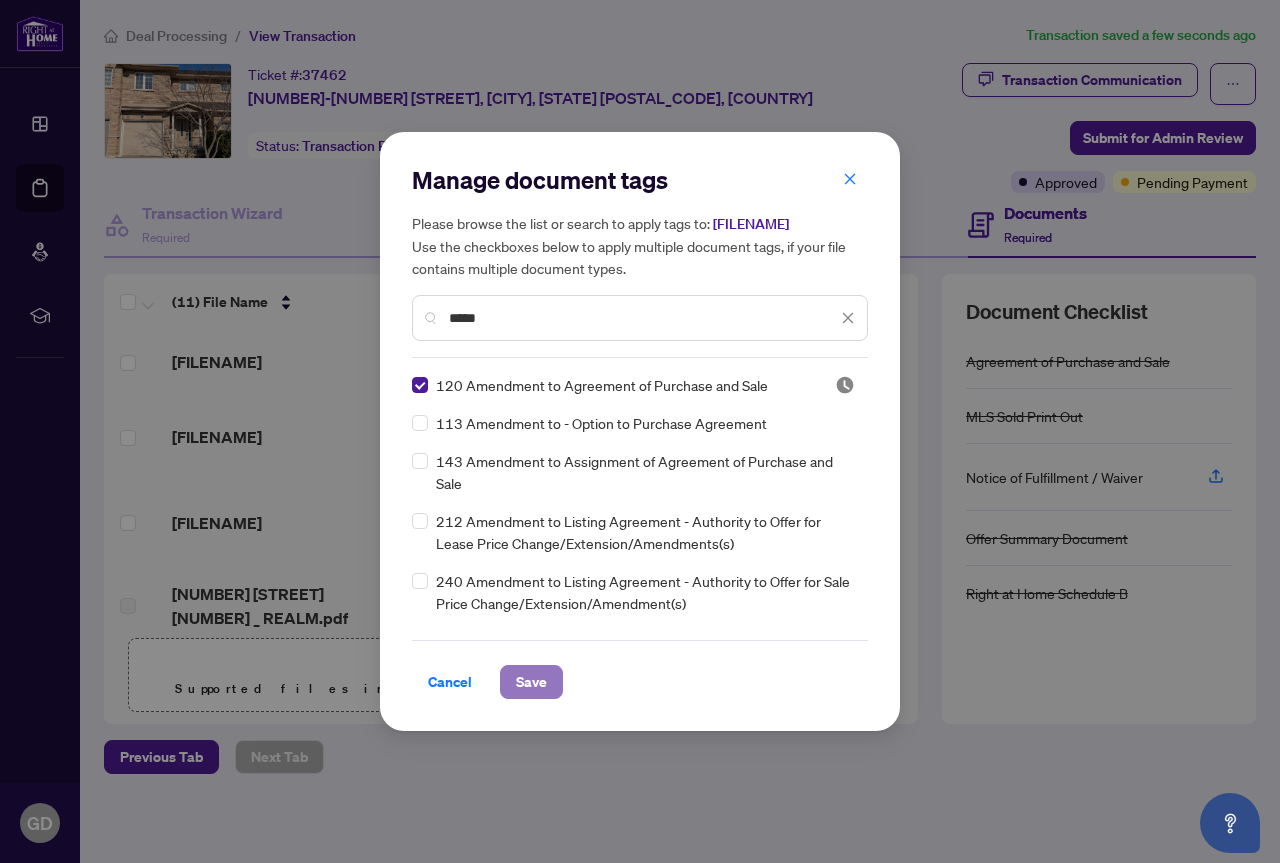click on "Save" at bounding box center [531, 682] 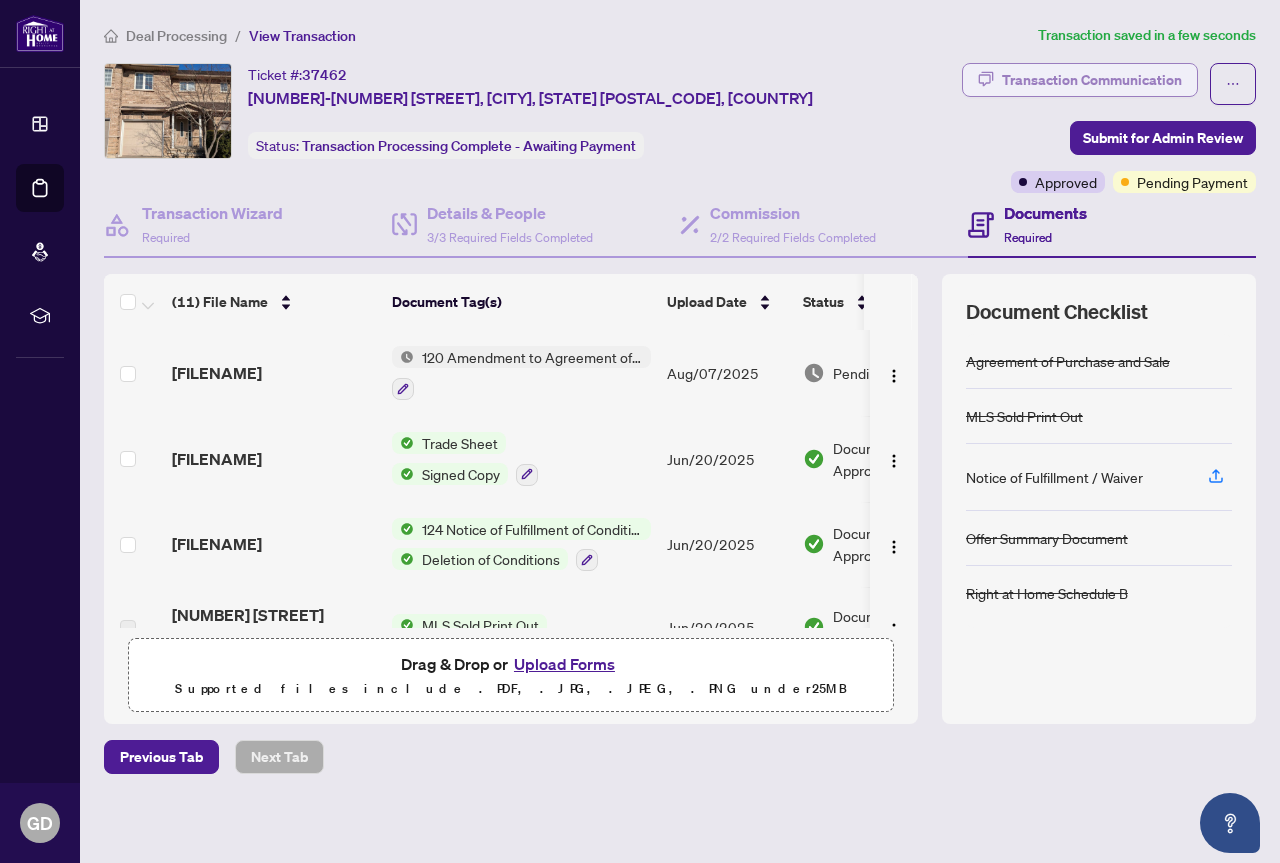 click on "Transaction Communication" at bounding box center (1092, 80) 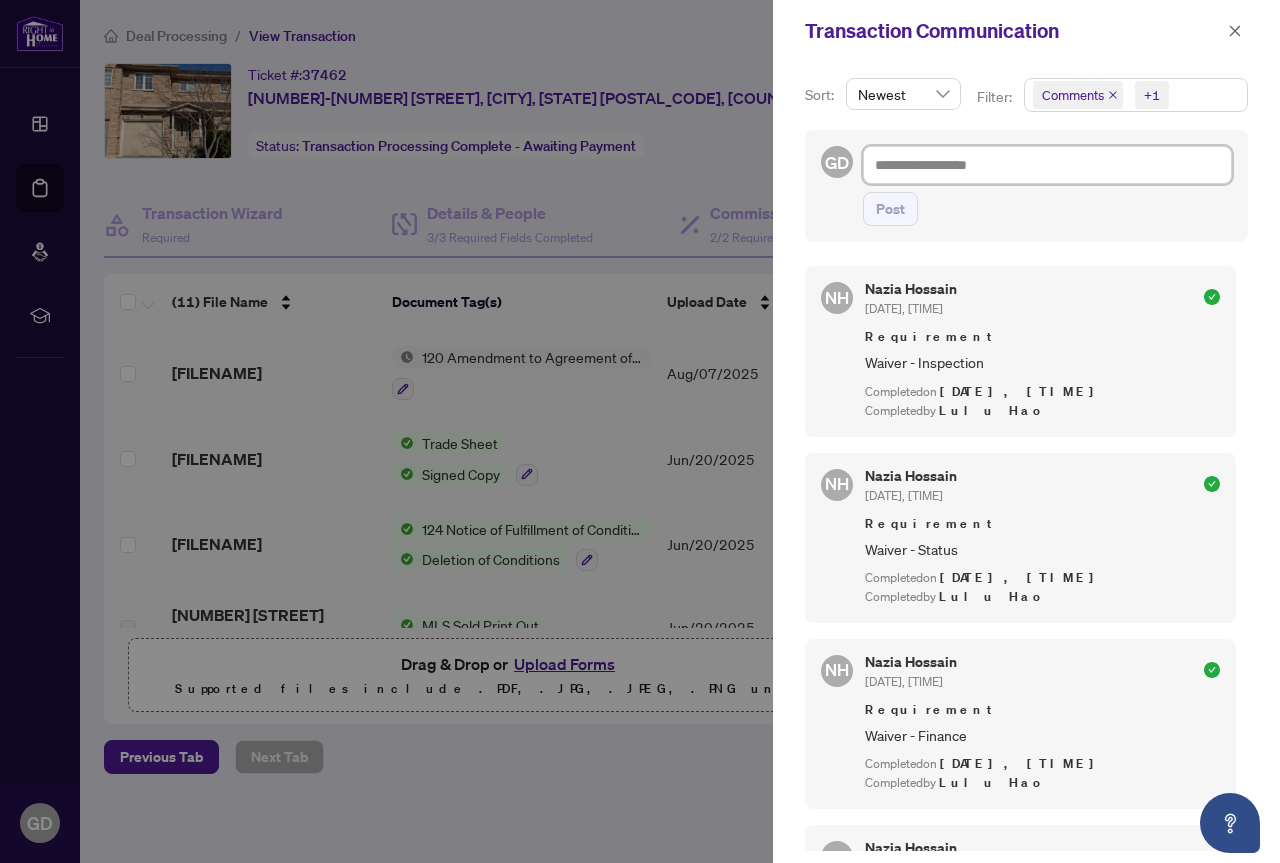 click at bounding box center (1047, 165) 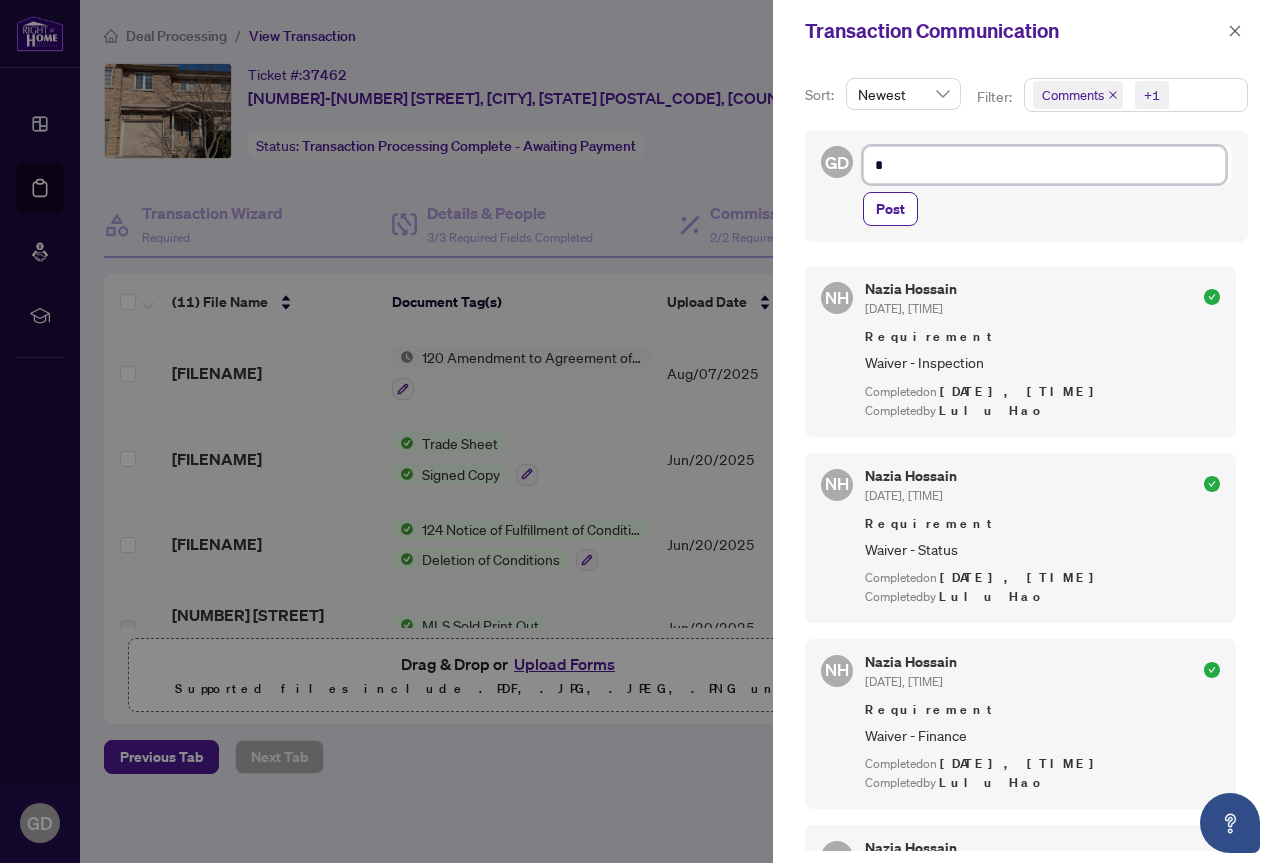 type on "**" 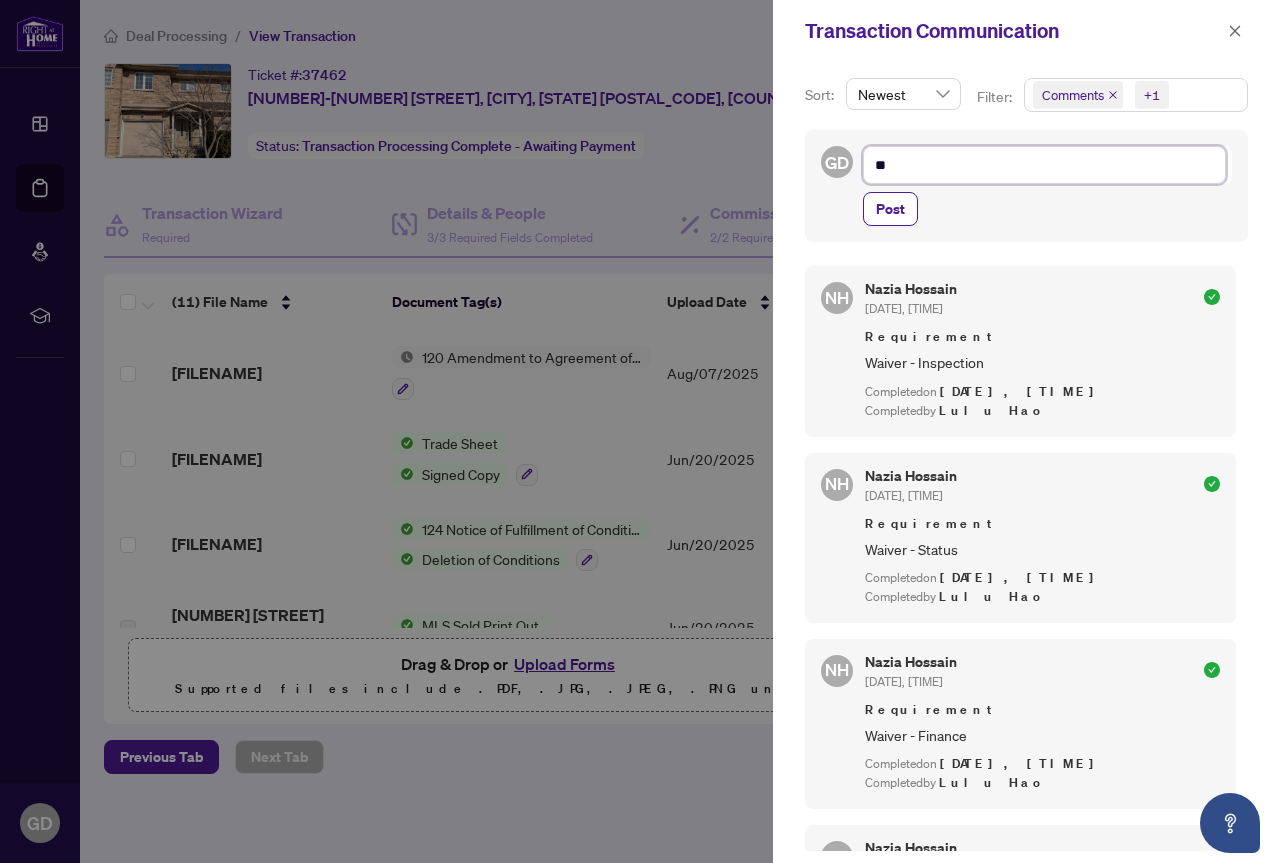 type on "***" 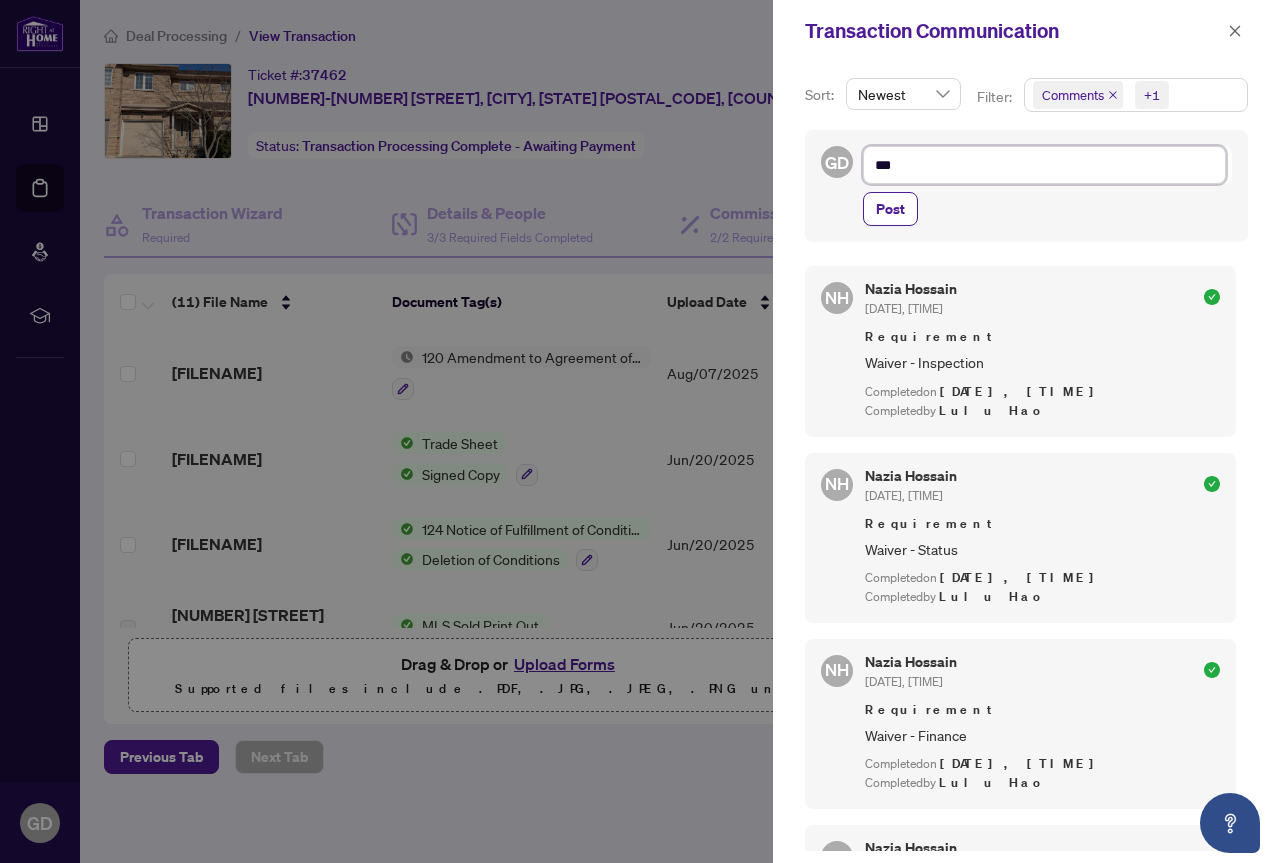 type on "****" 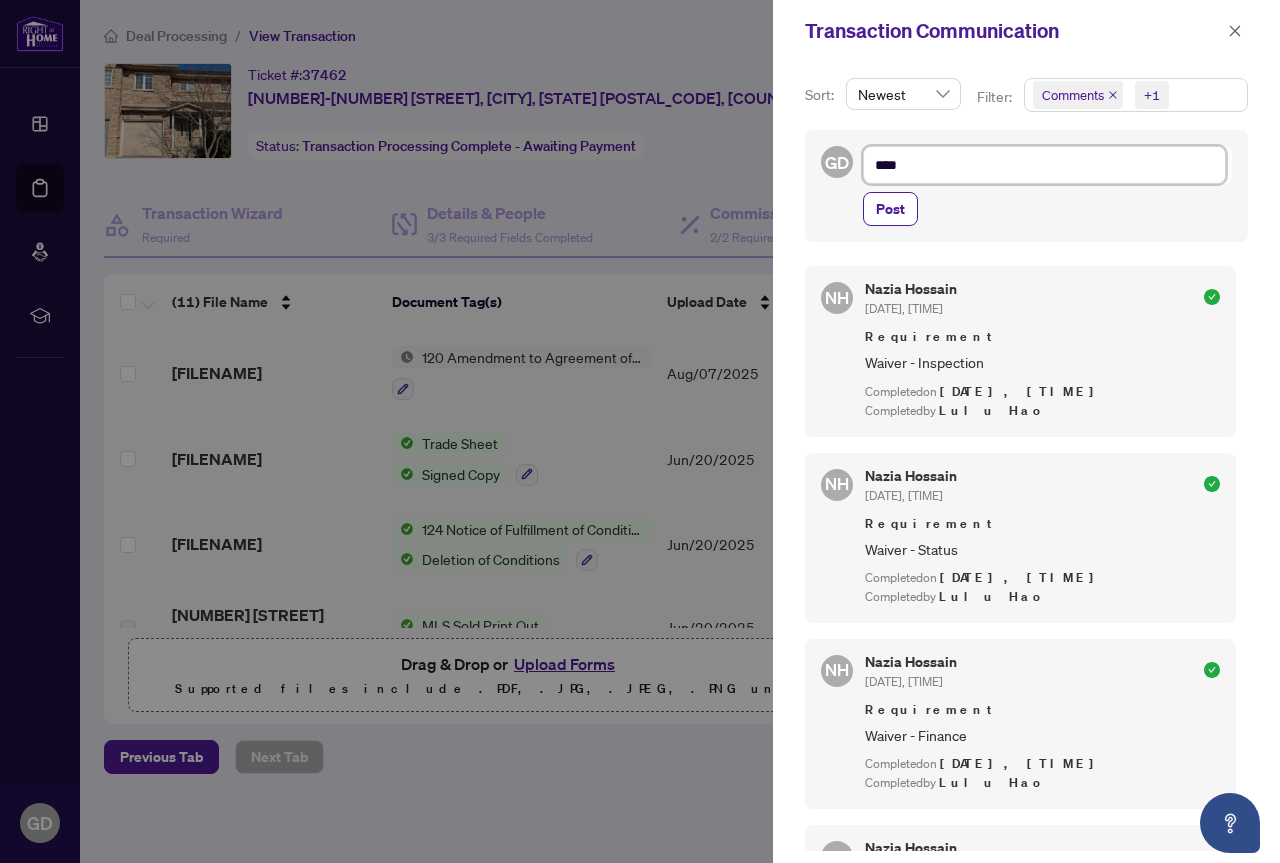 type on "*****" 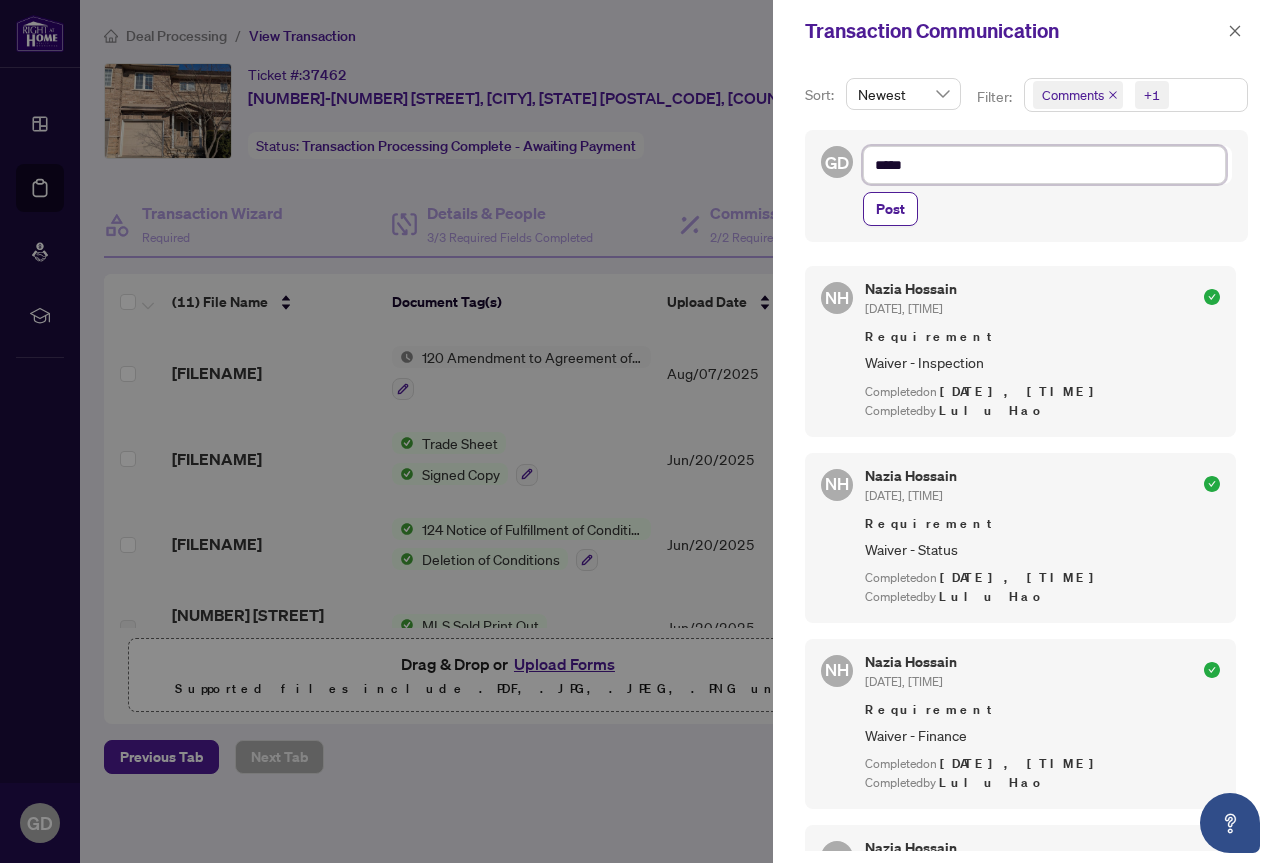 type on "******" 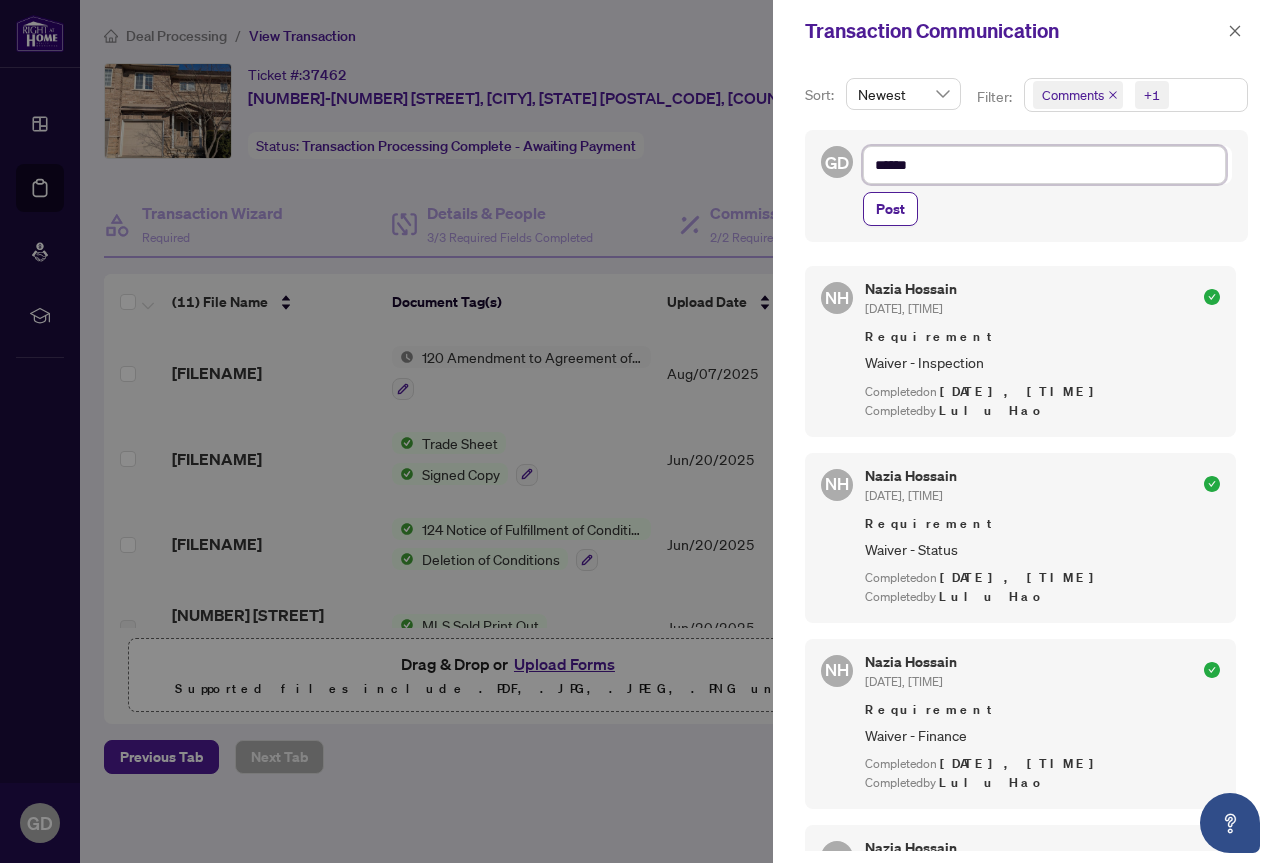 type on "******" 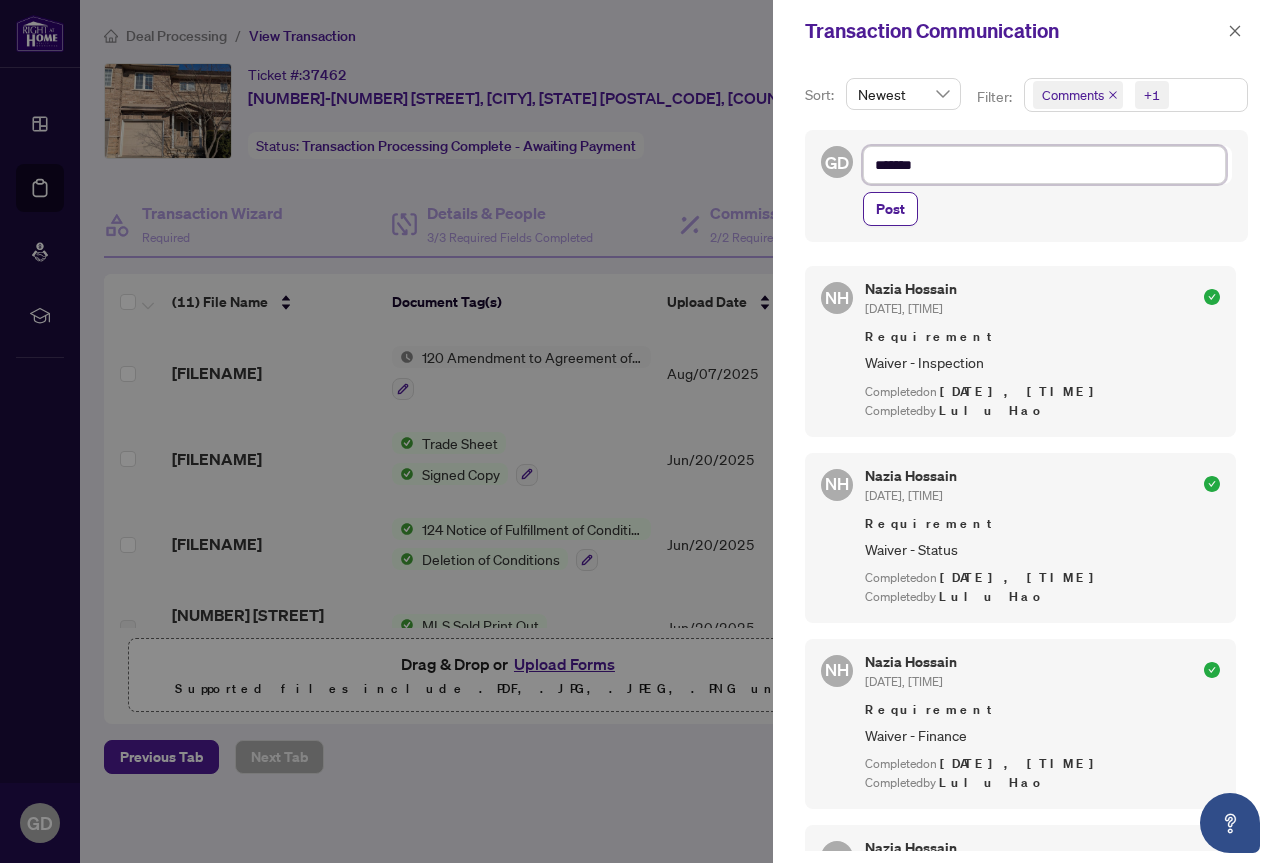 type on "********" 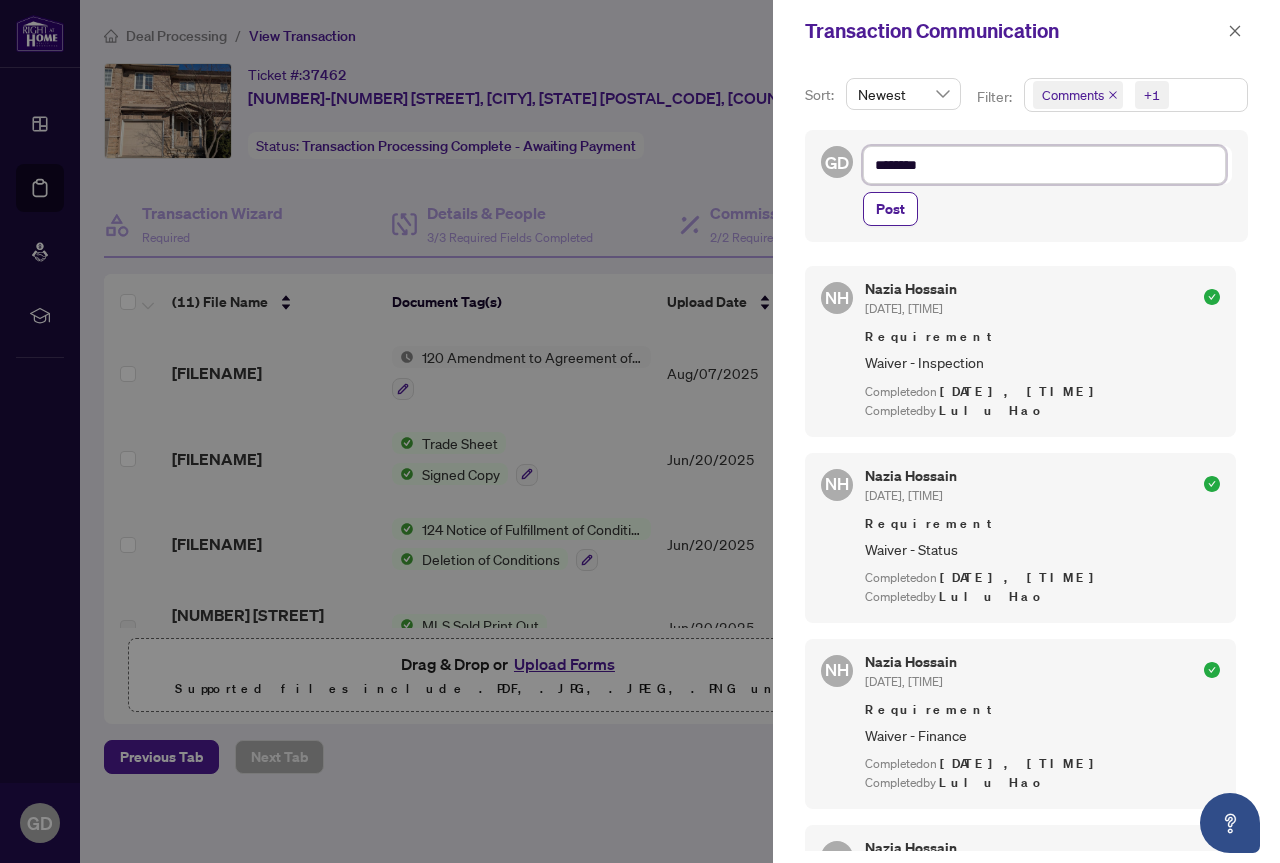 type on "*********" 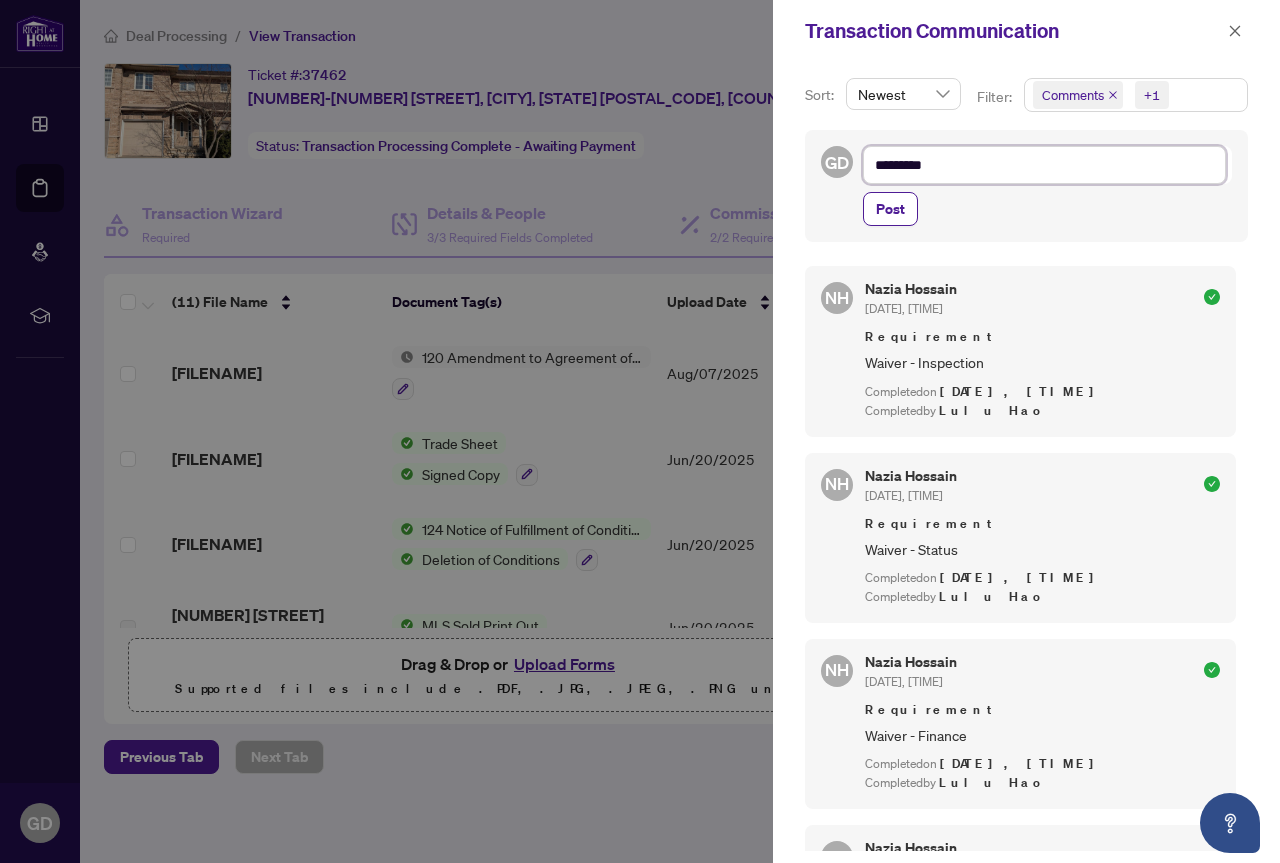 type on "**********" 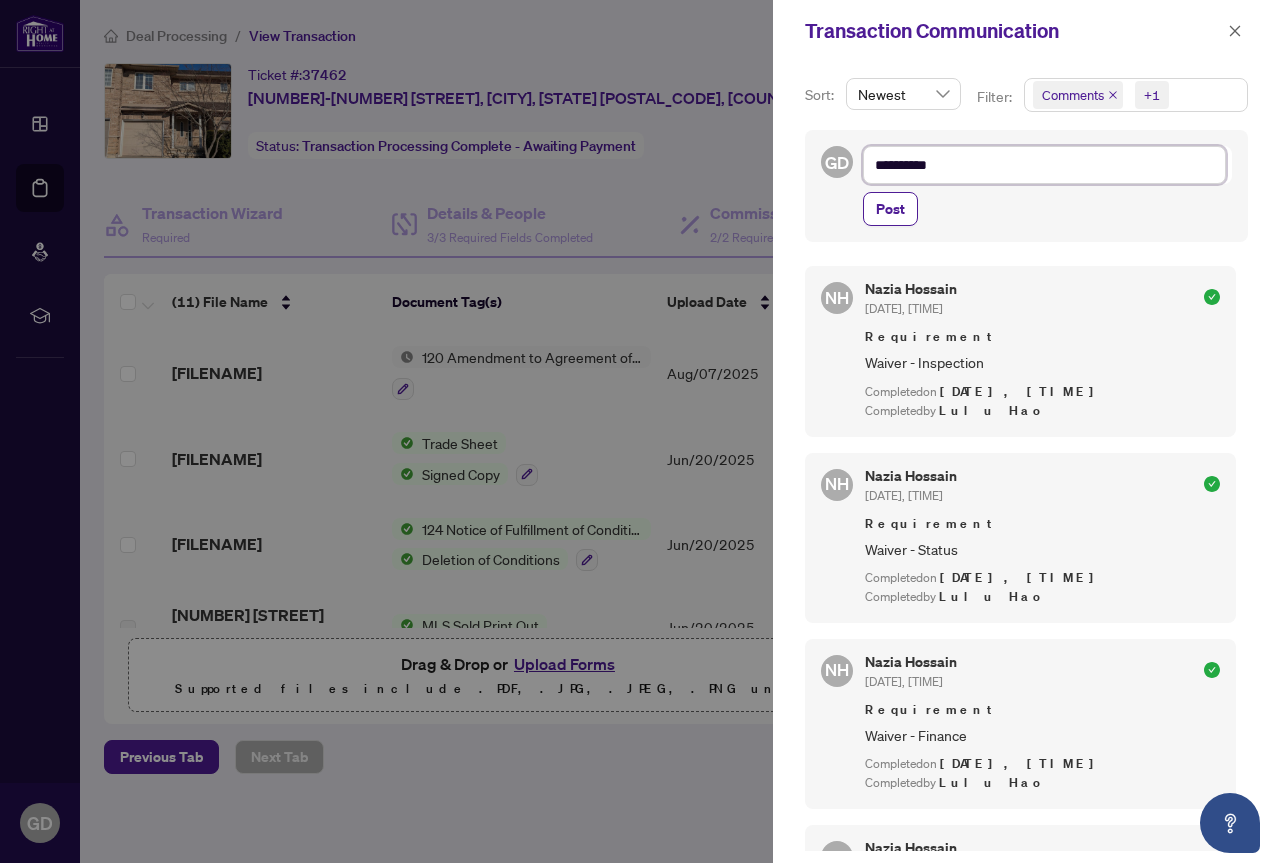type on "**********" 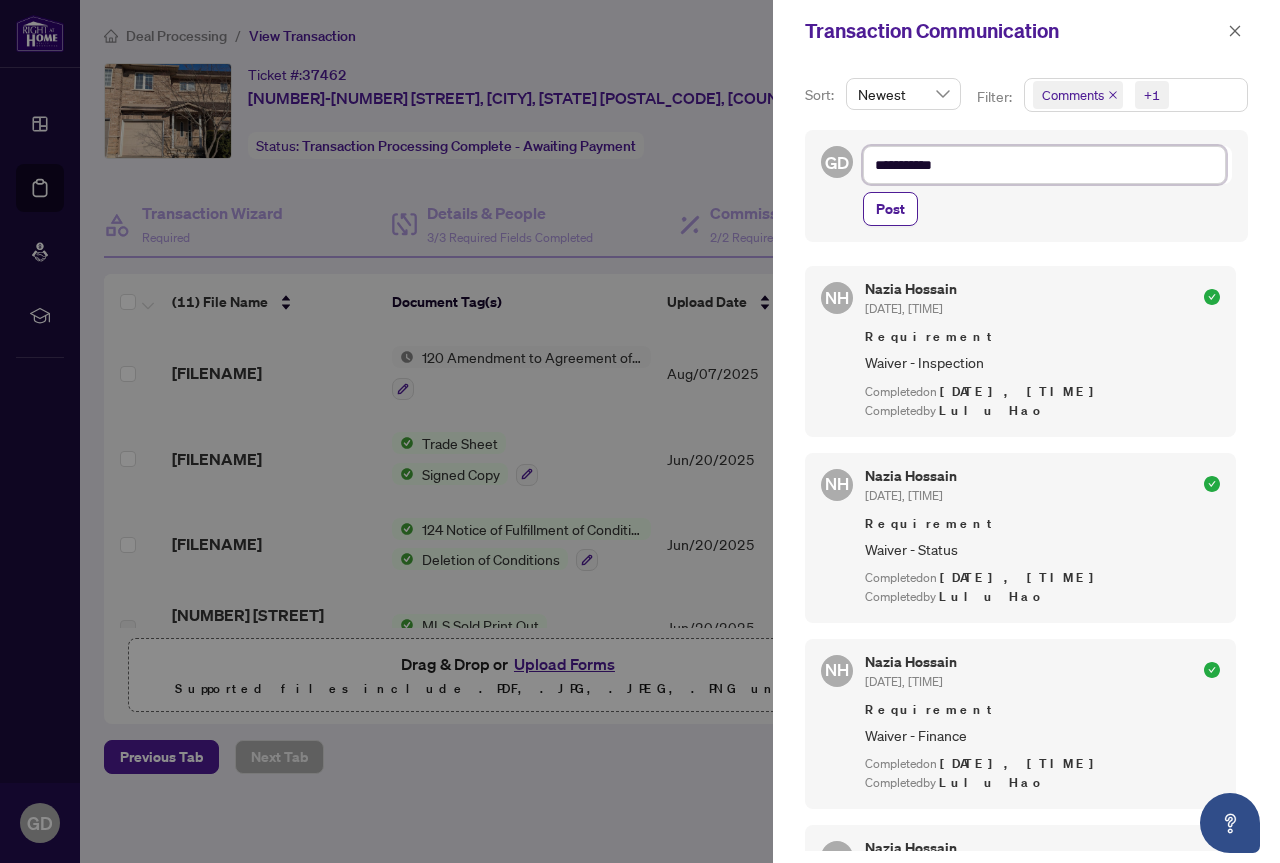 type on "**********" 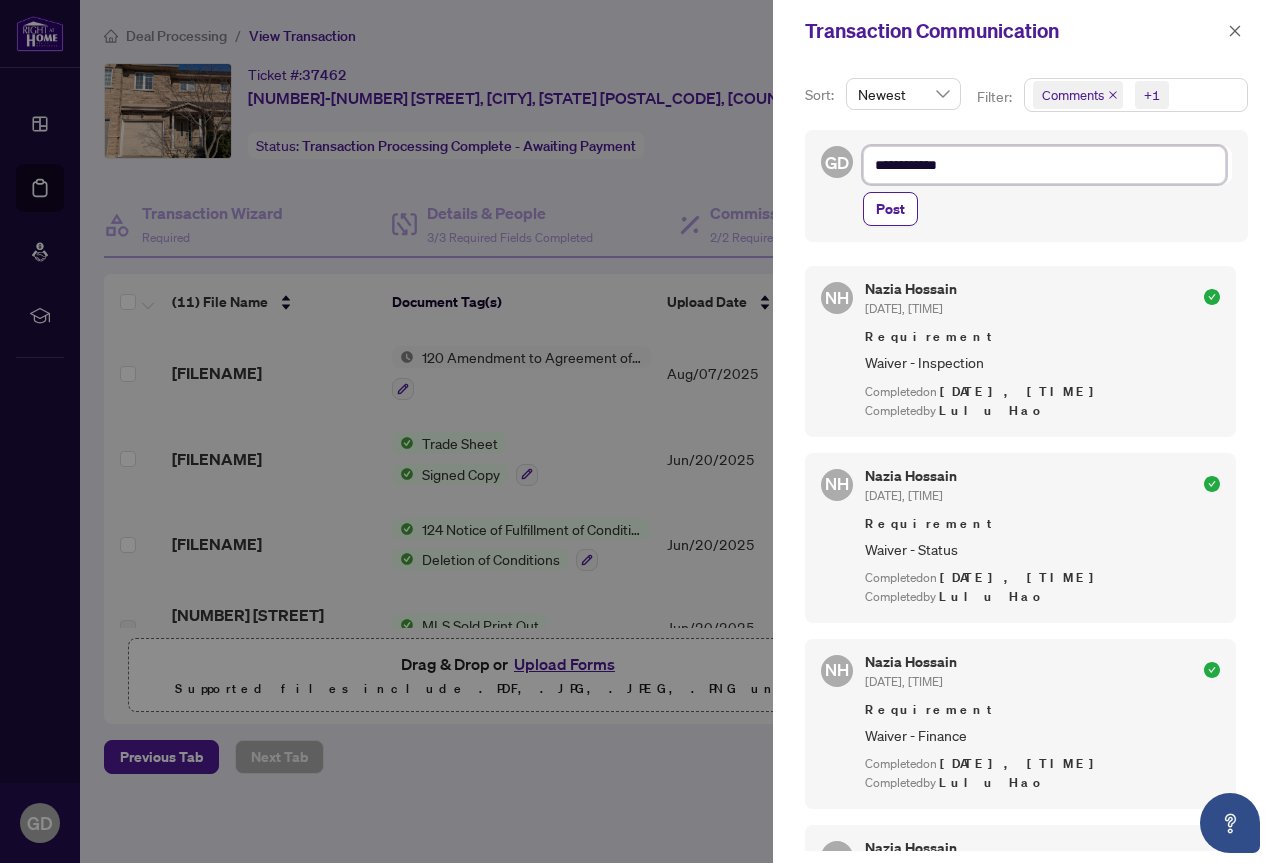 type on "**********" 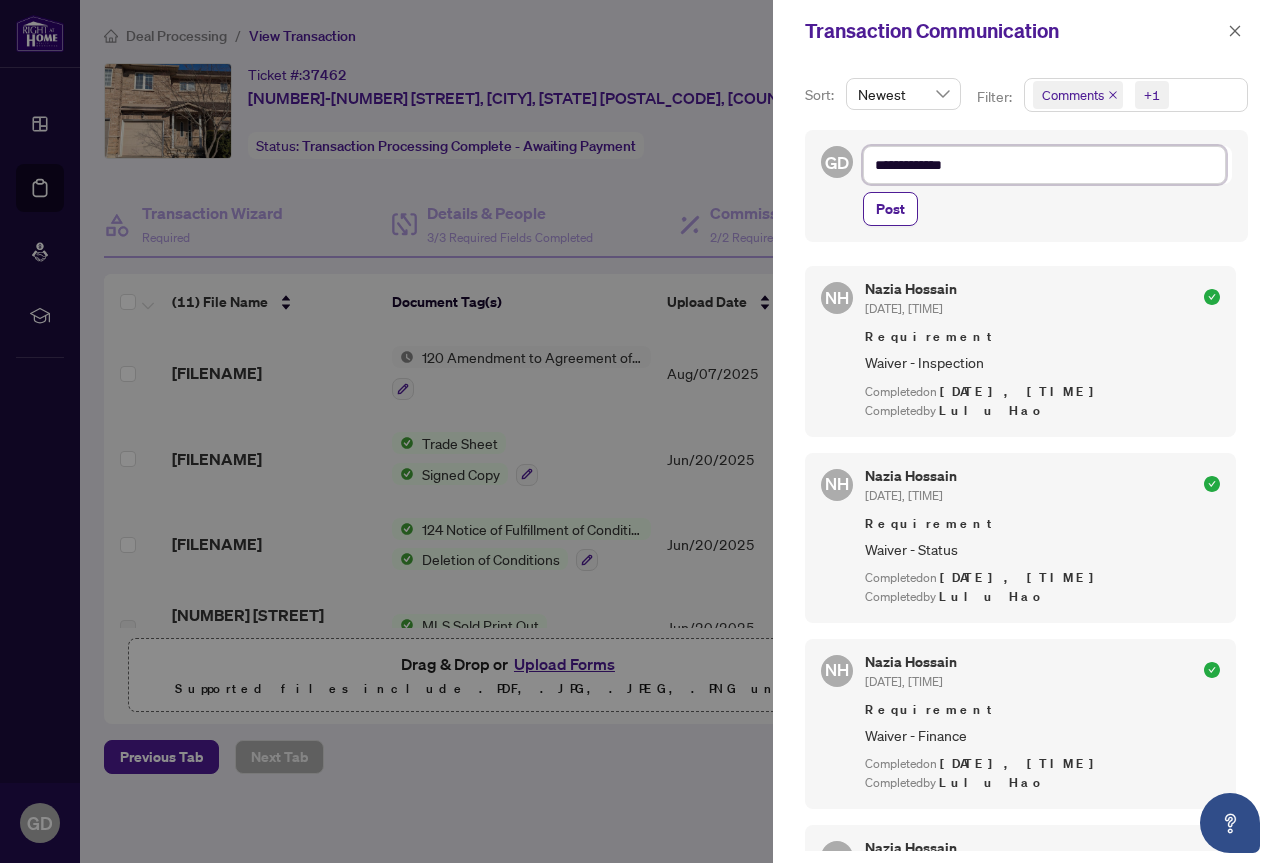 type on "**********" 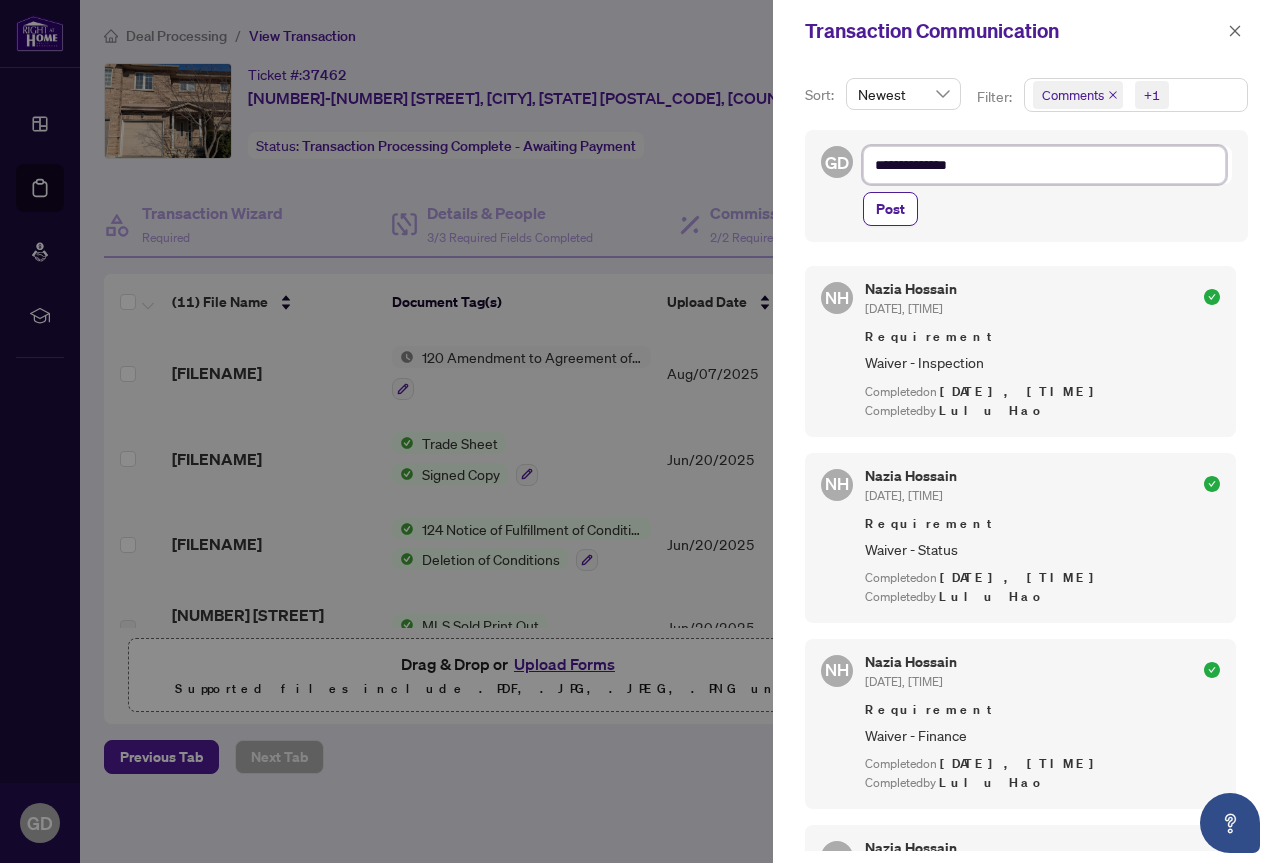 type on "**********" 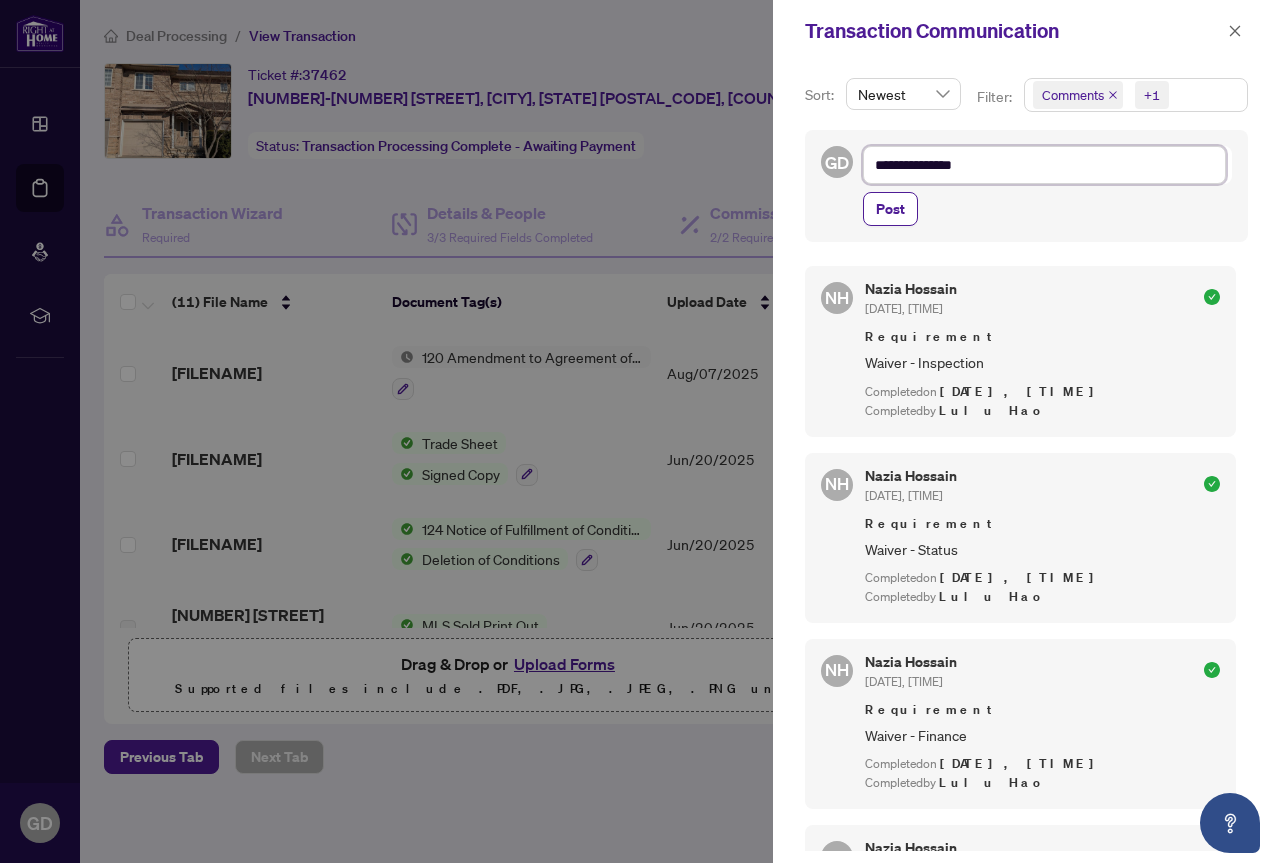 type on "**********" 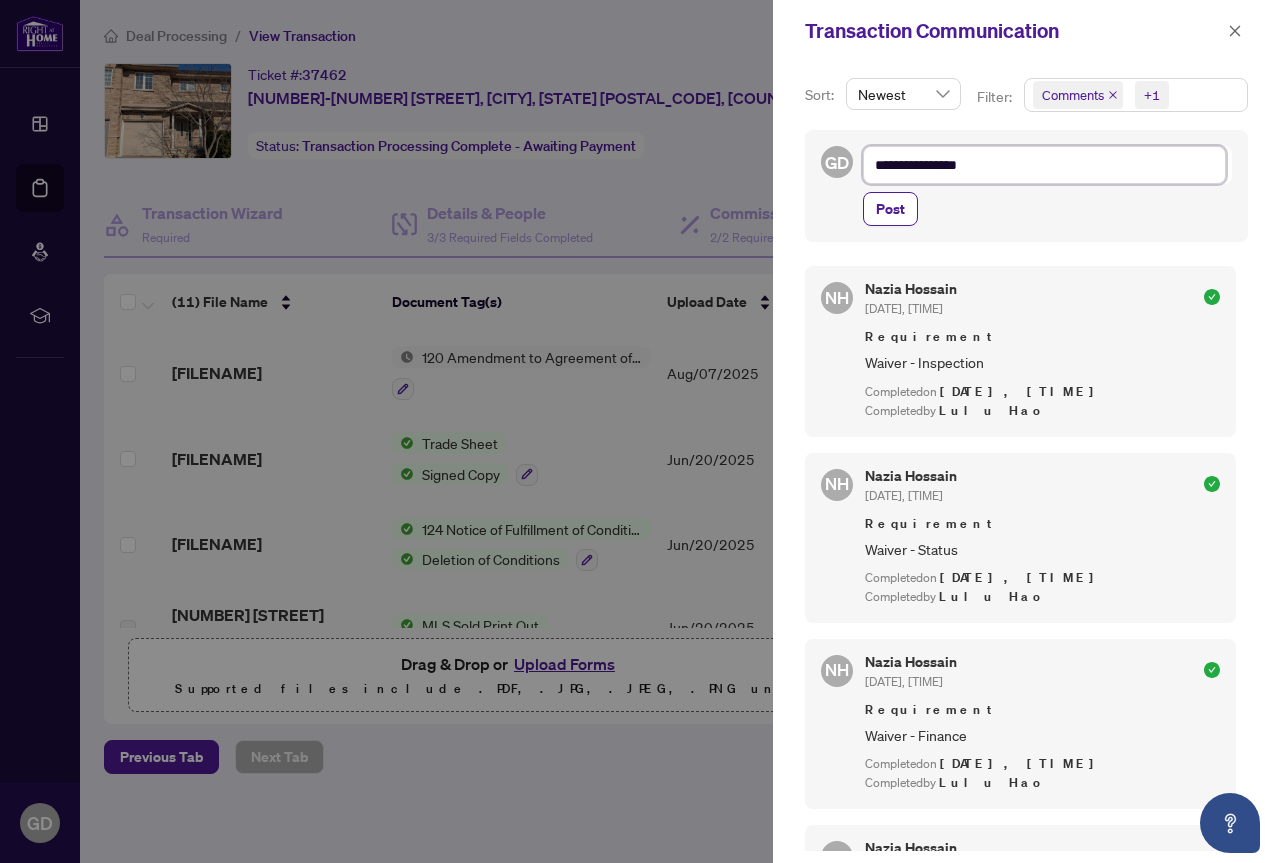 type on "**********" 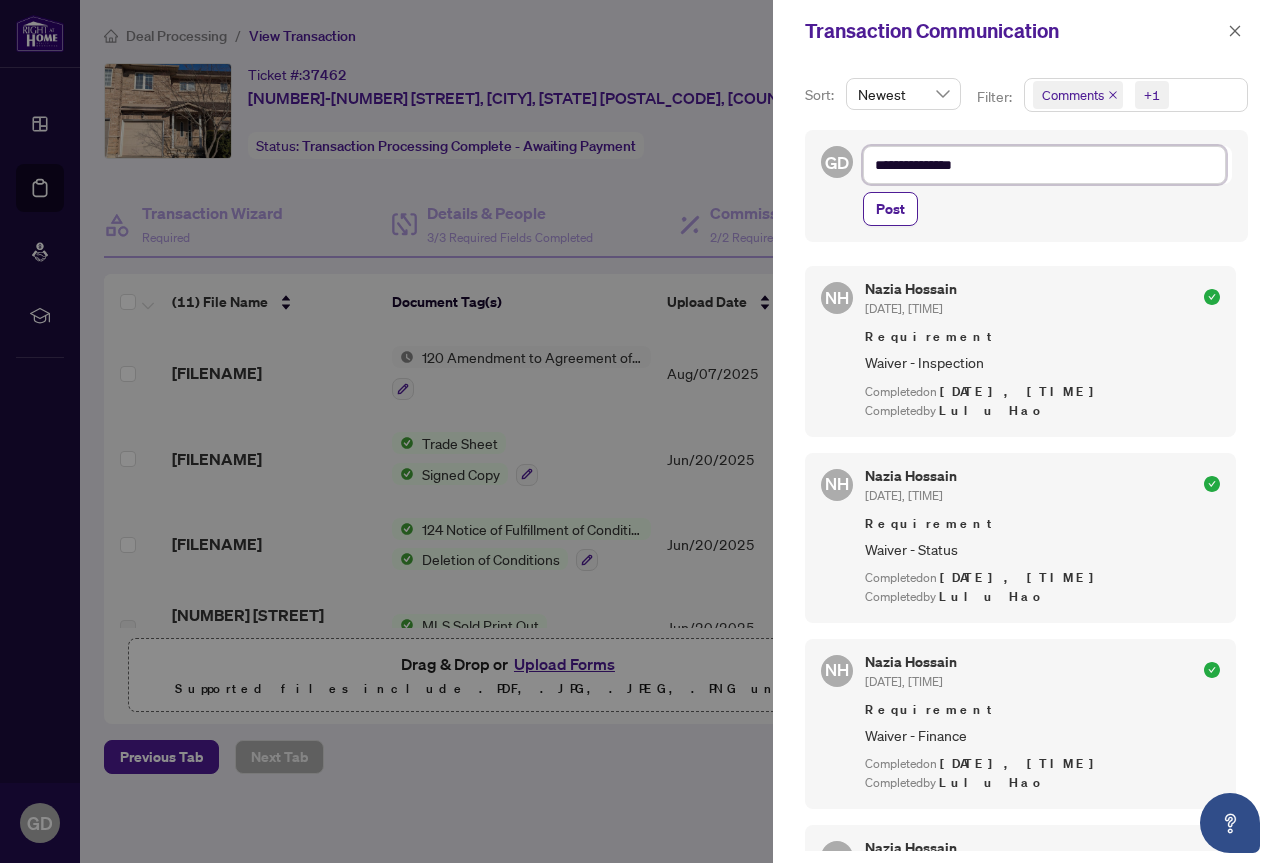type on "**********" 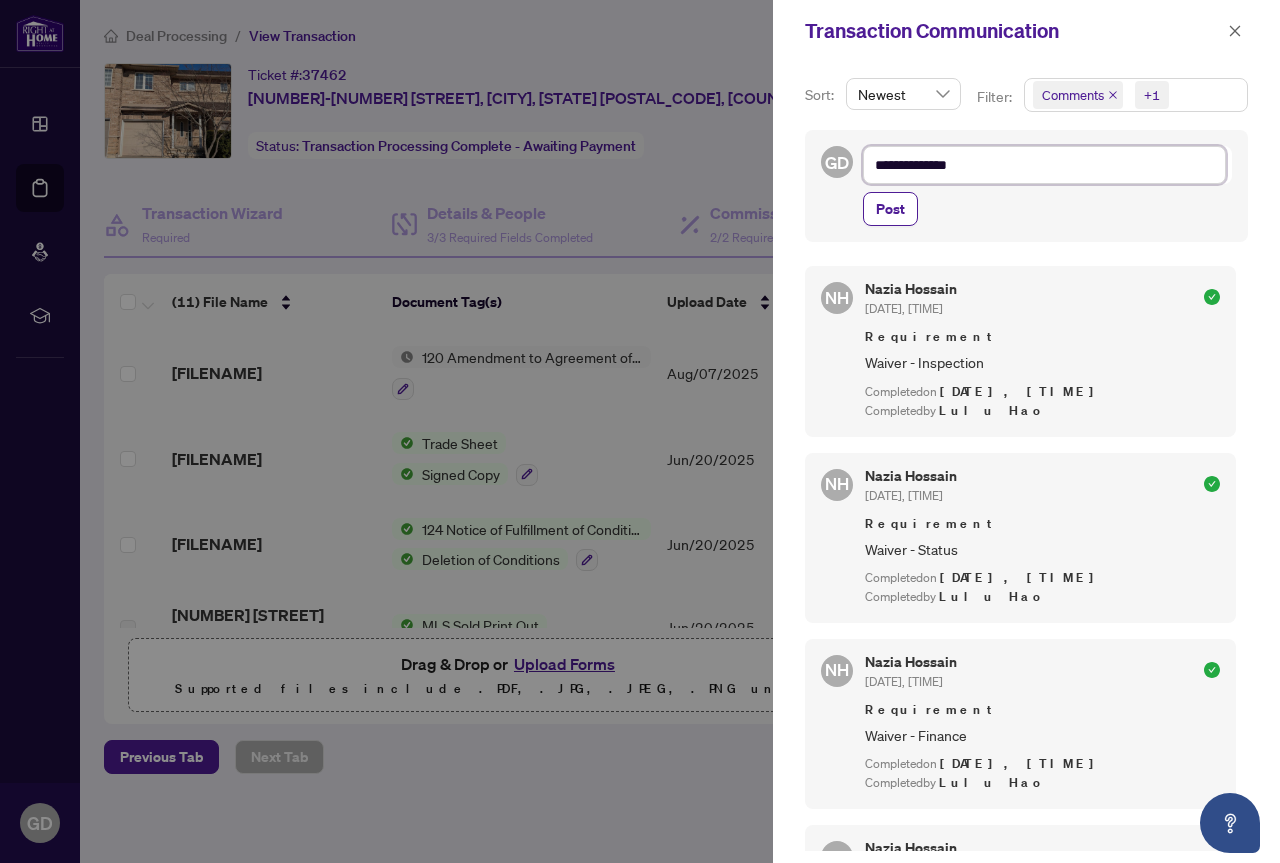 type on "**********" 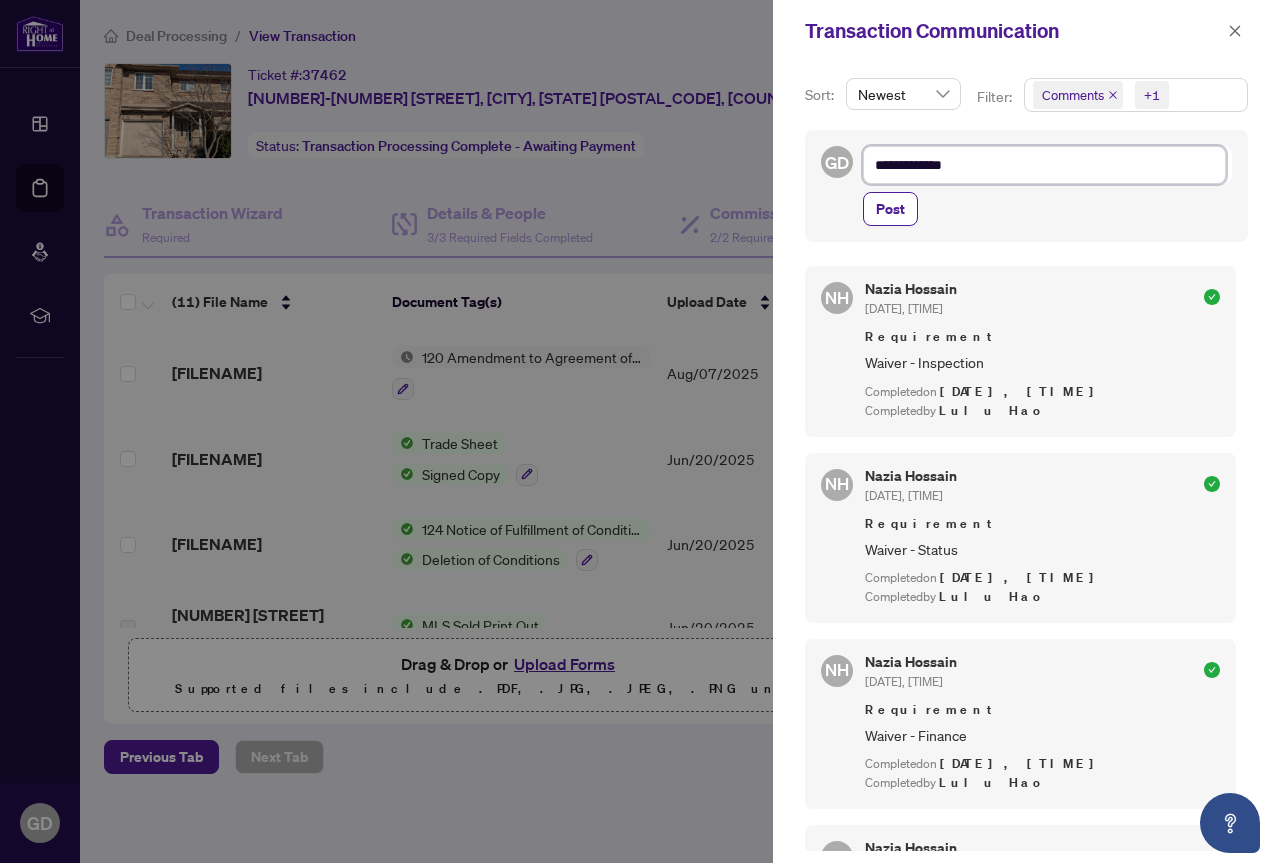 type on "**********" 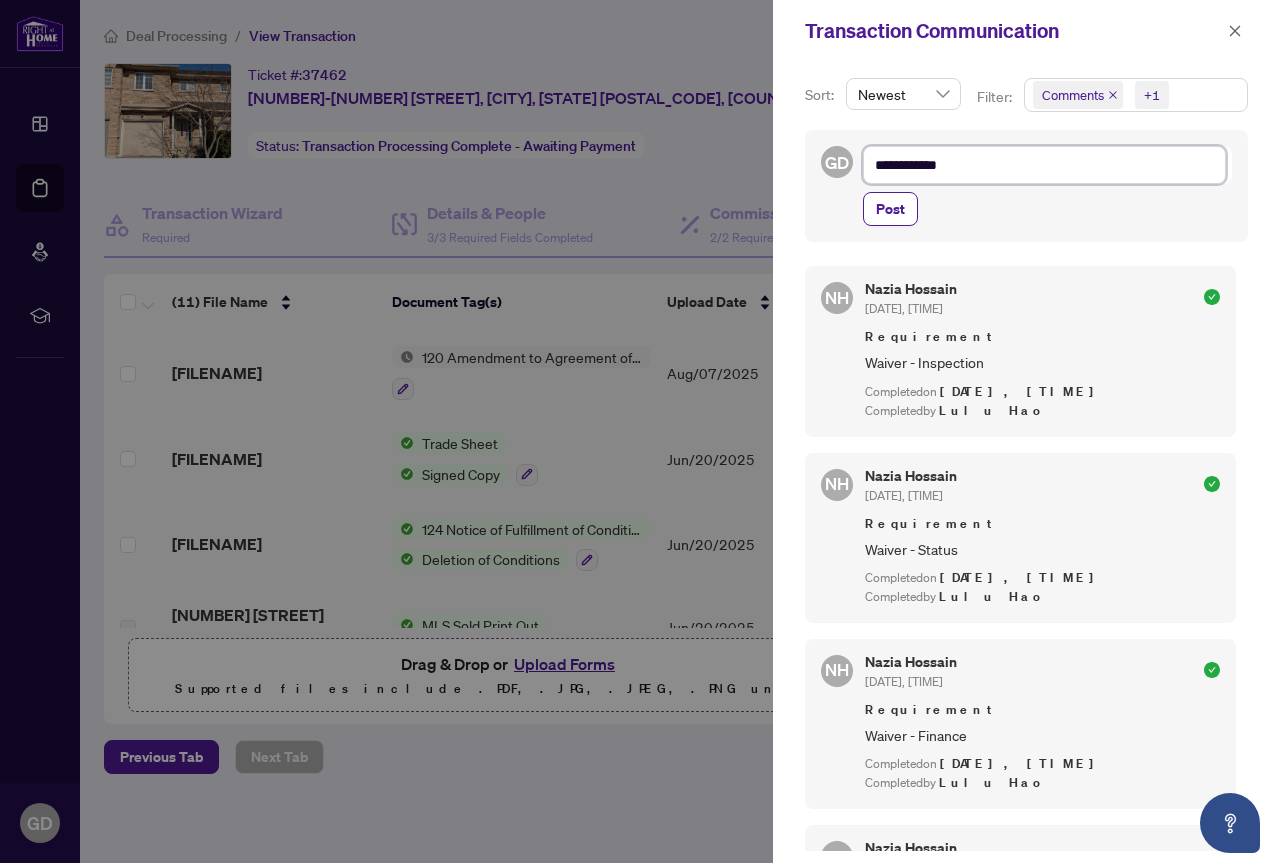 type on "**********" 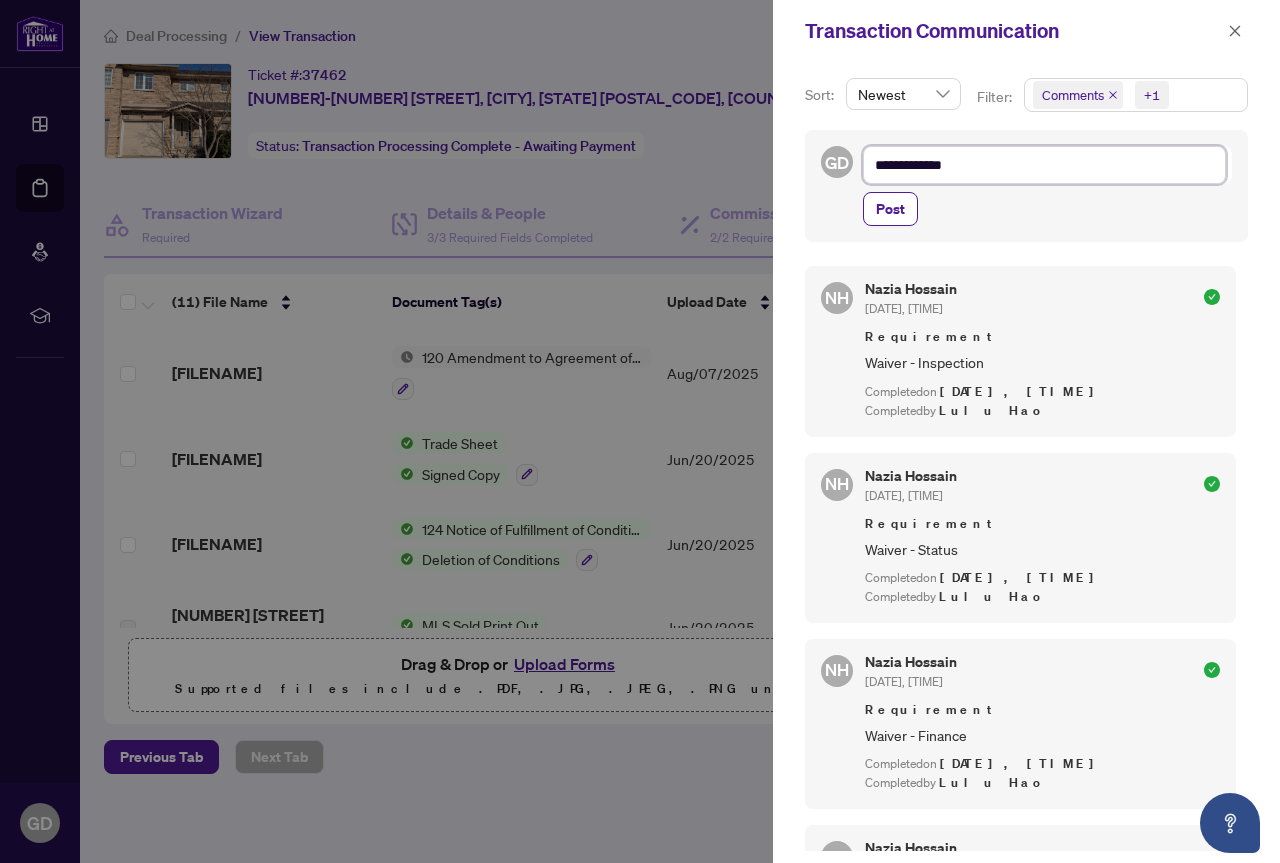 type on "**********" 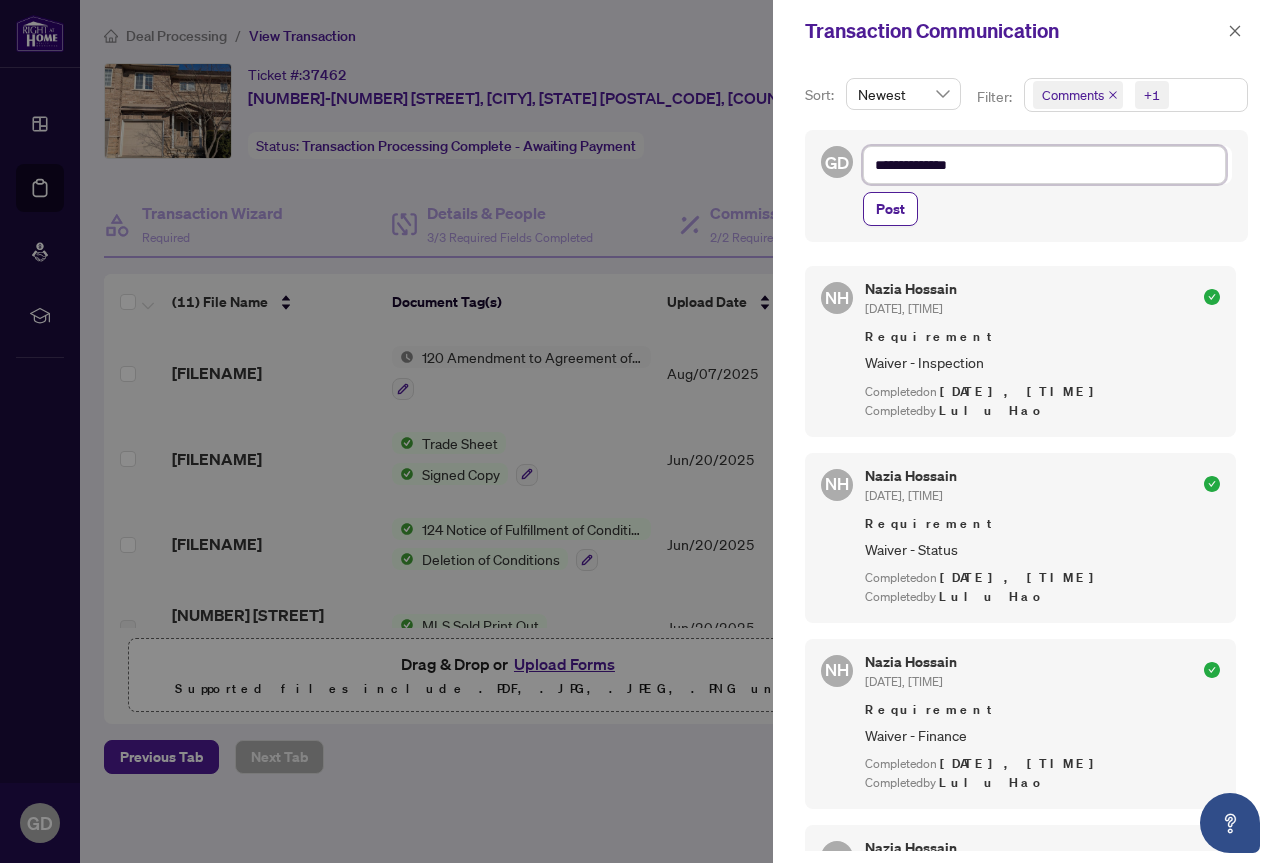 type on "**********" 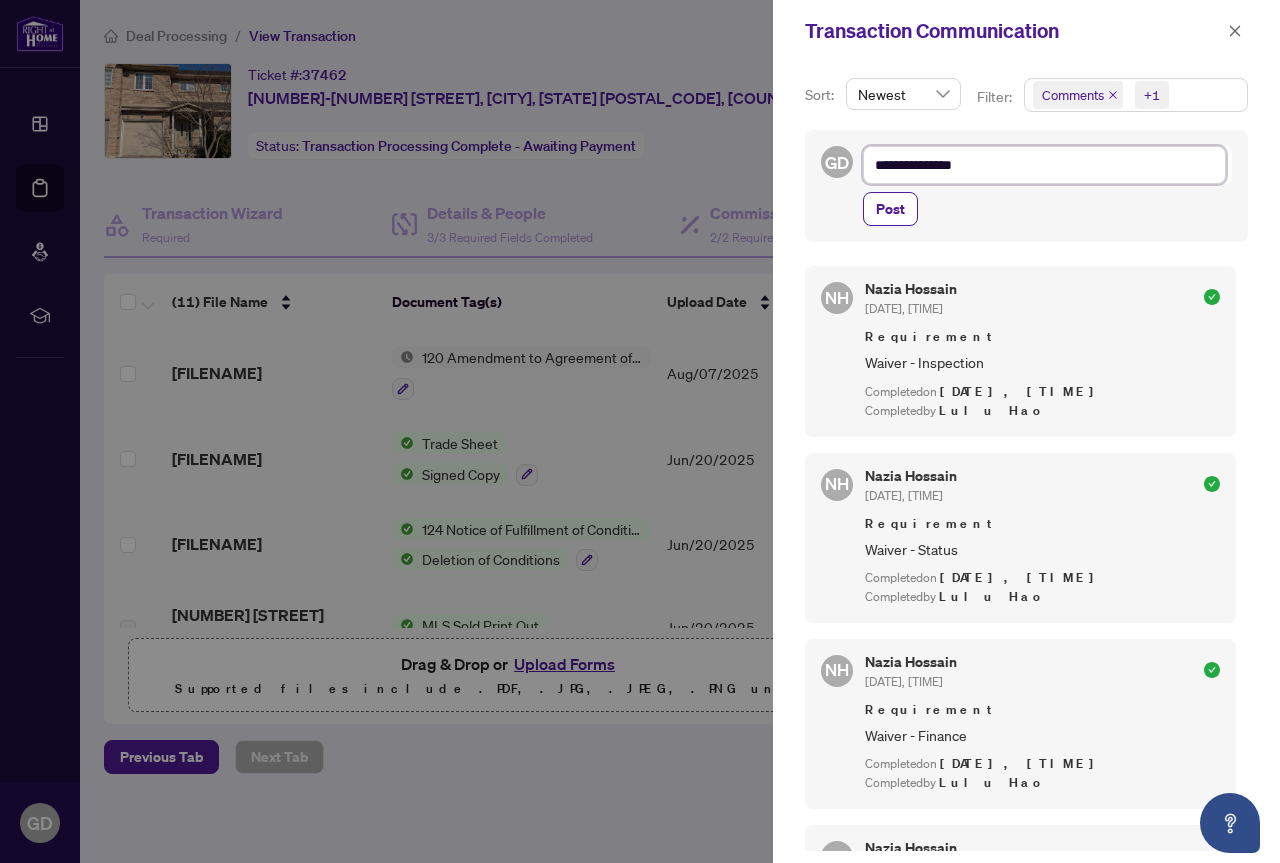 type on "**********" 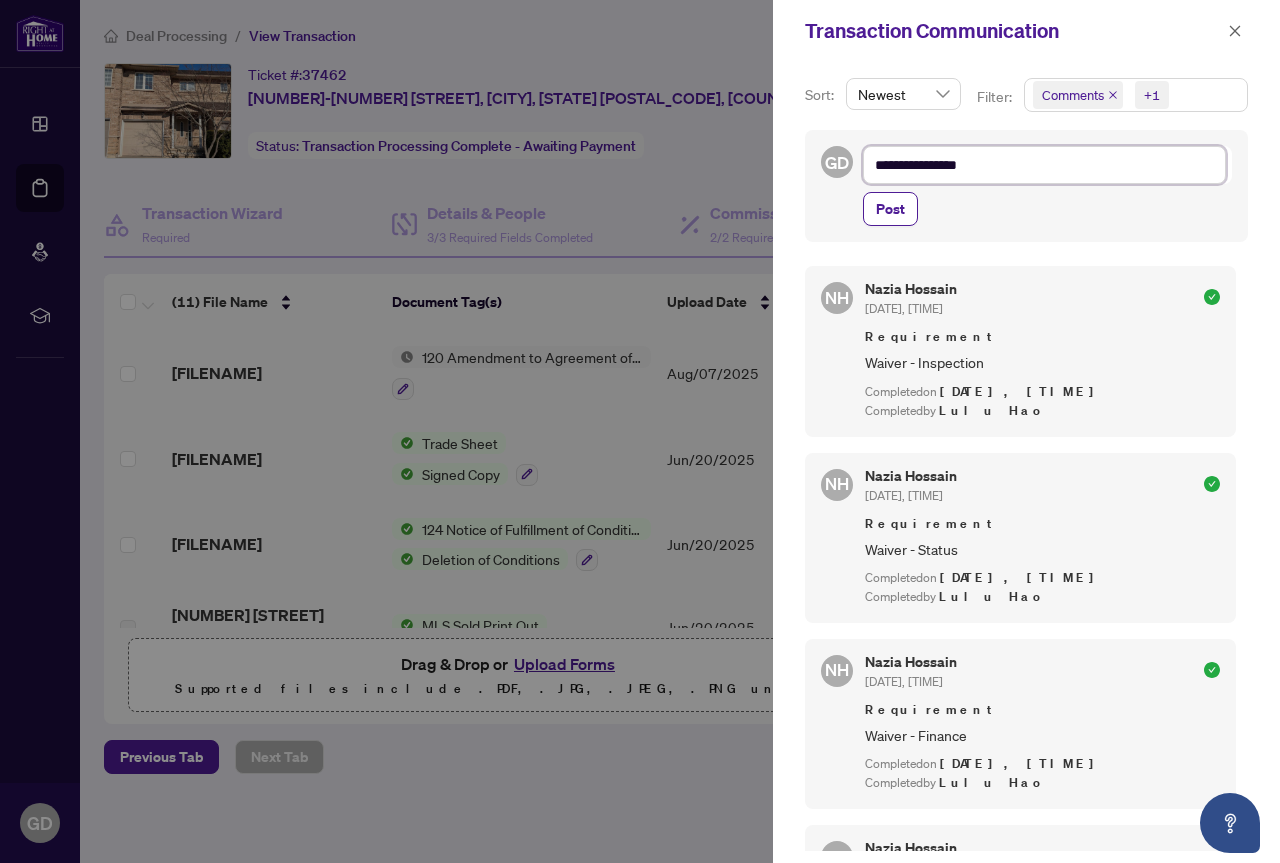 type on "**********" 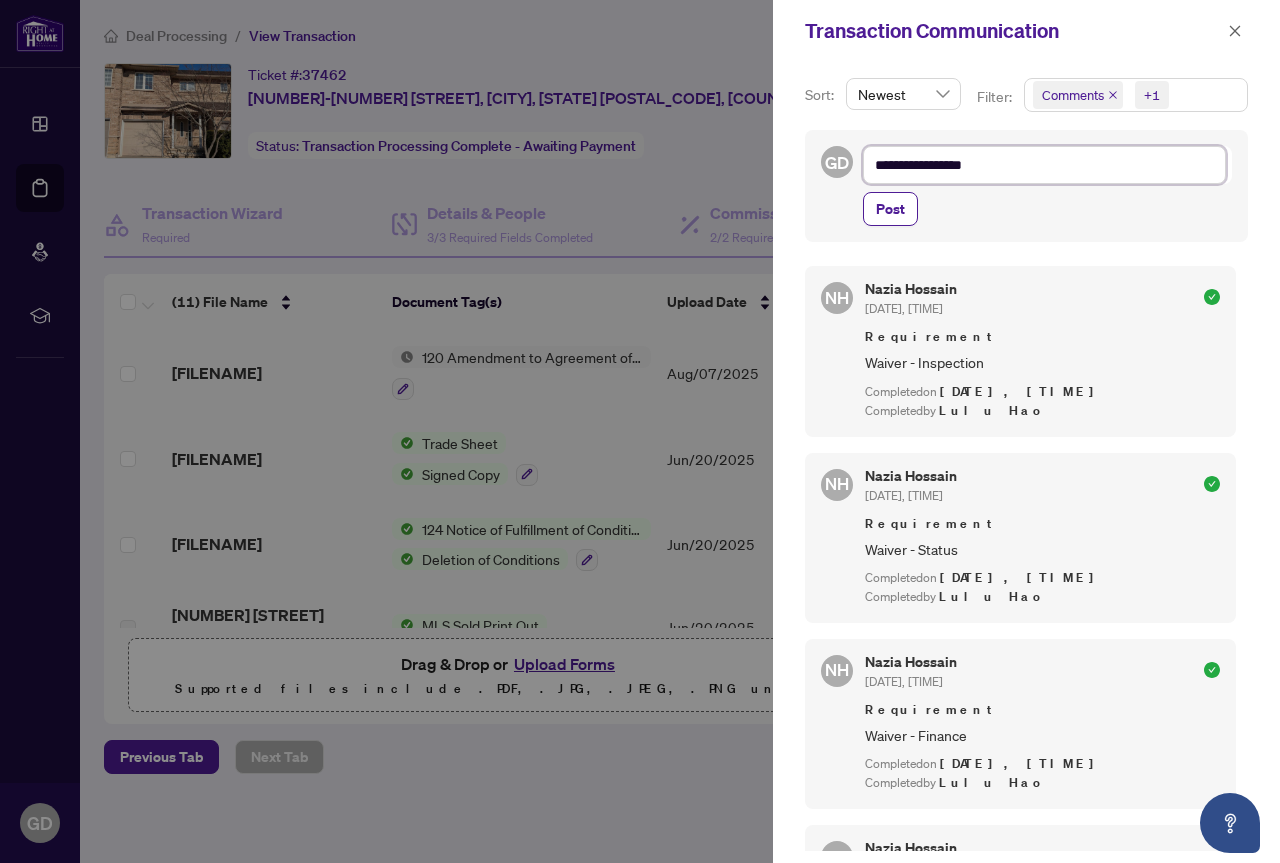 type on "**********" 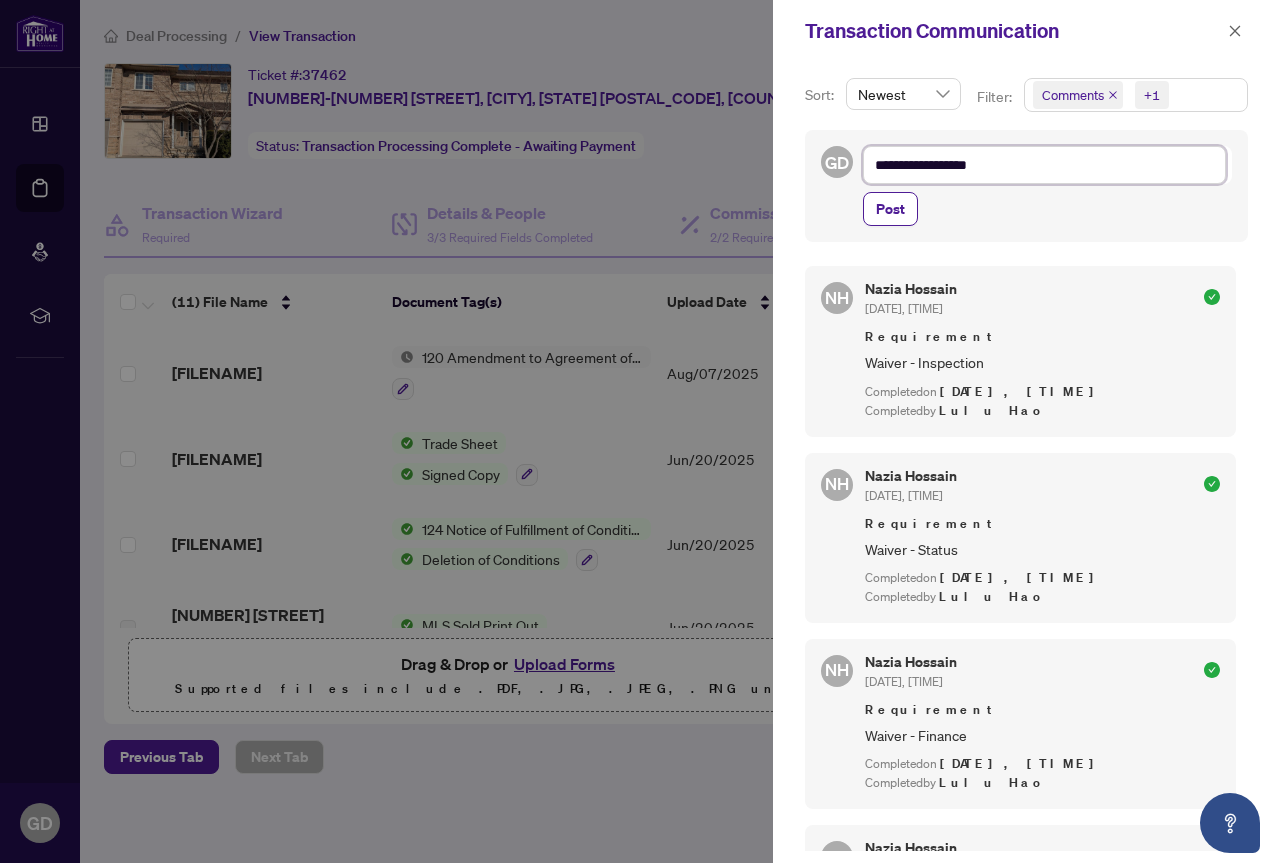 type on "**********" 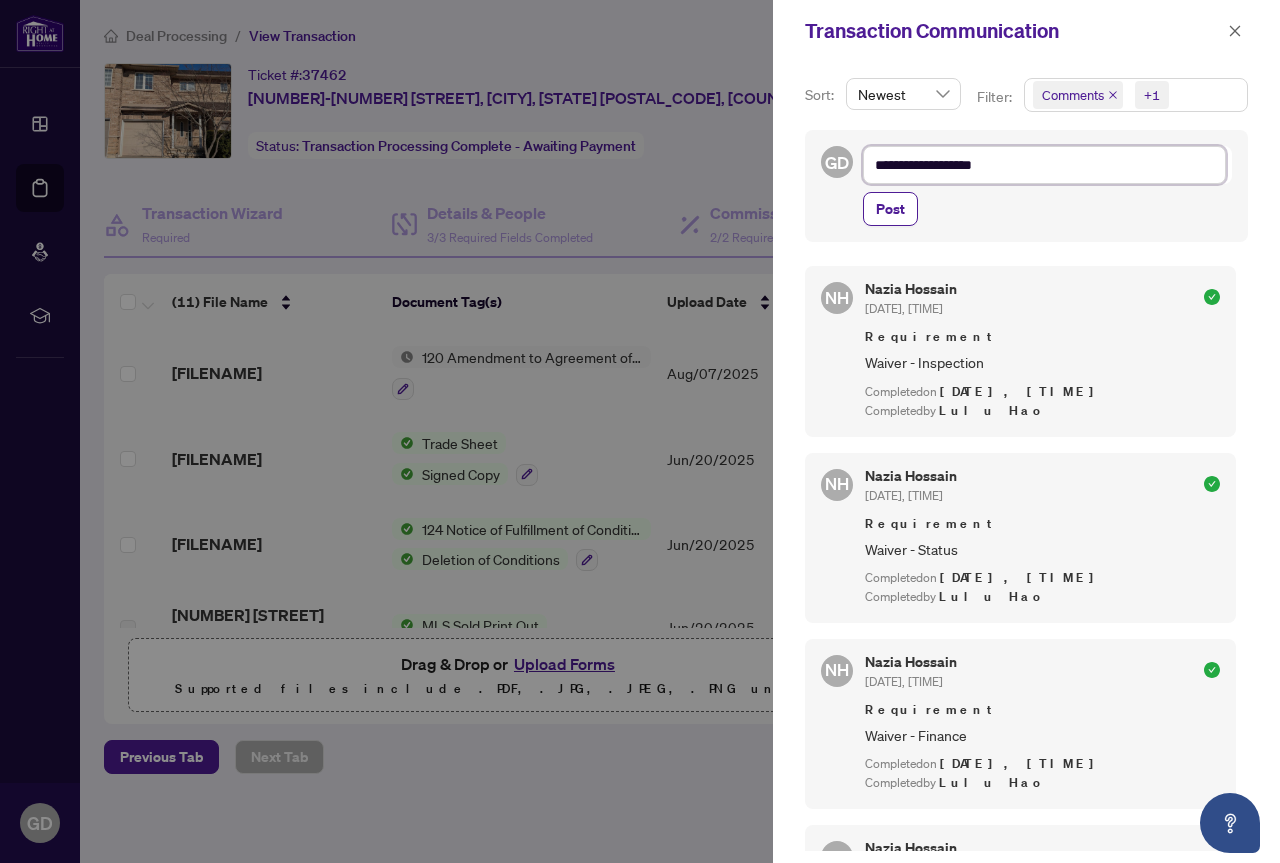 type on "**********" 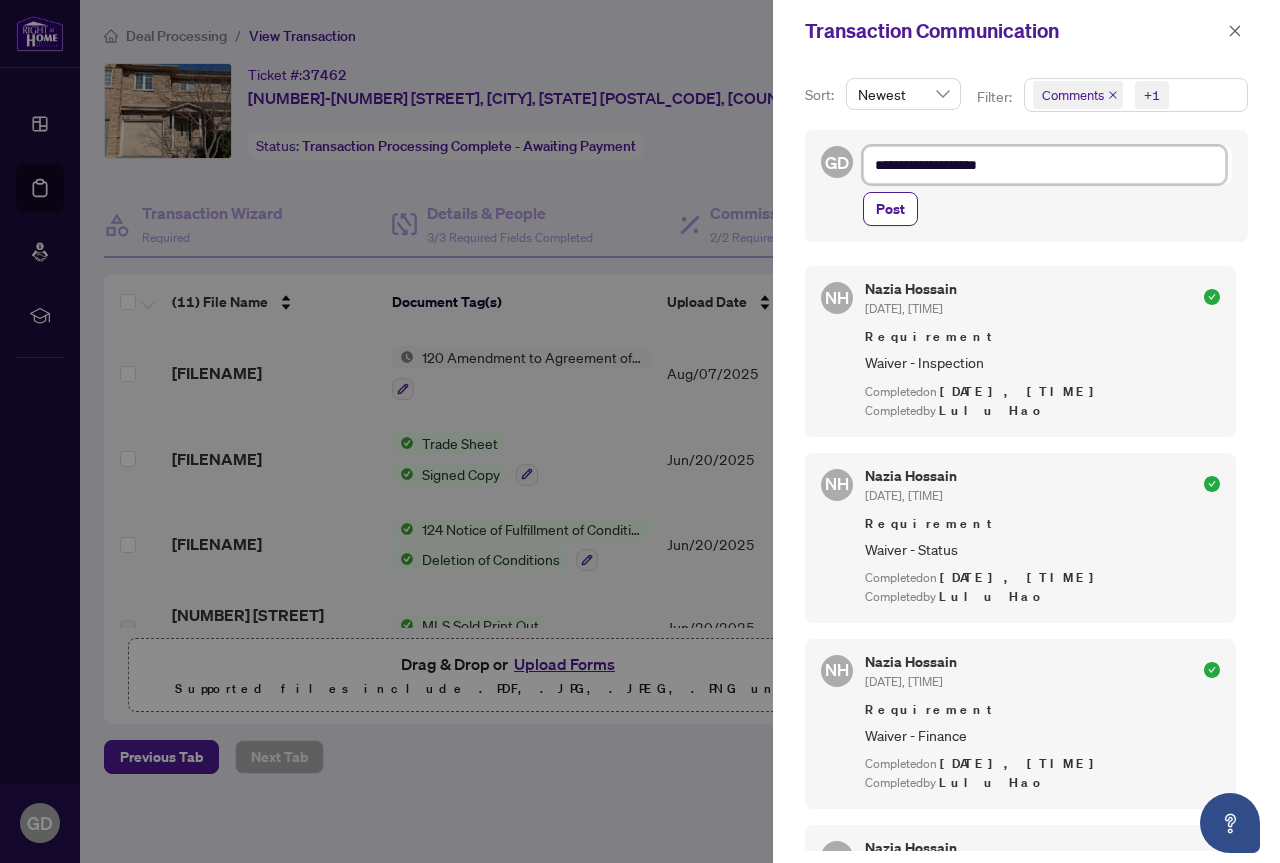 type on "**********" 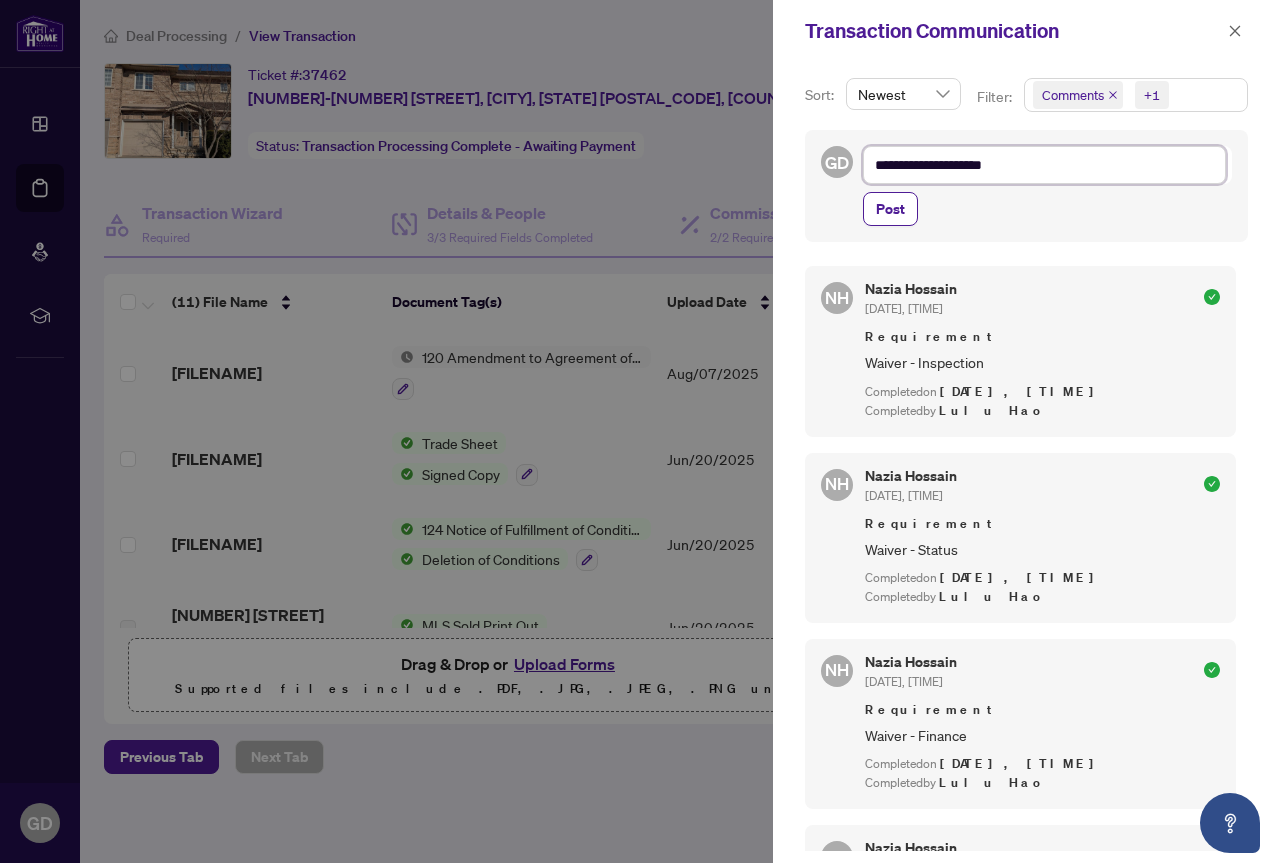 type on "**********" 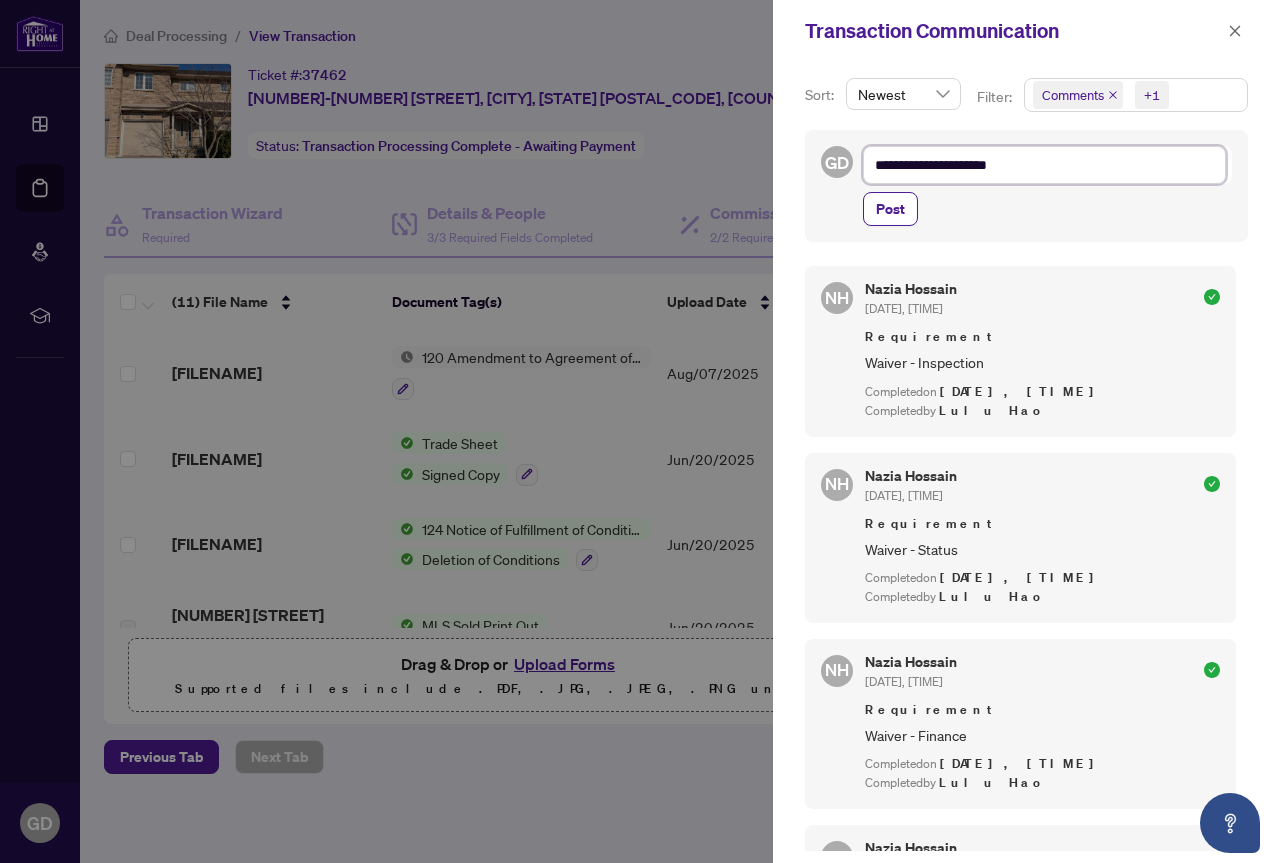 type on "**********" 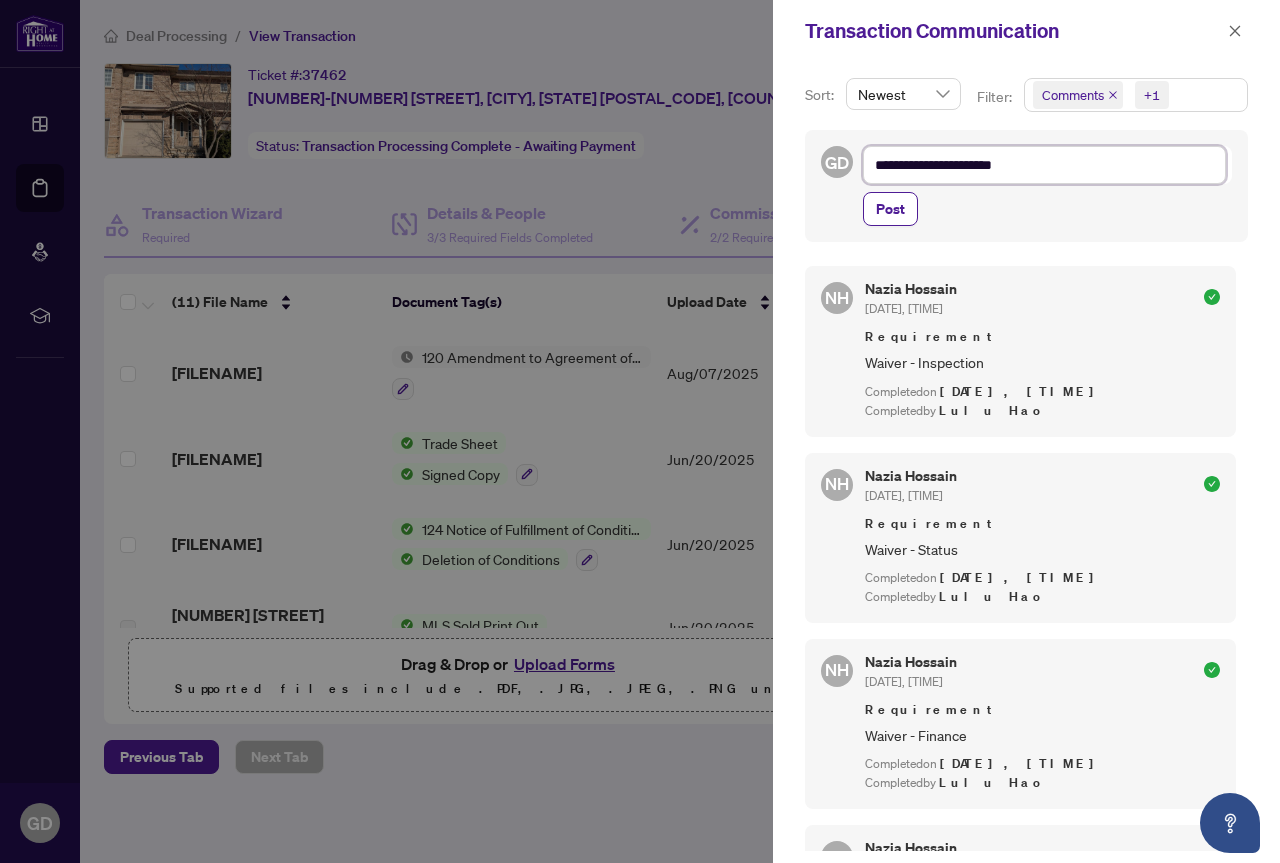 type on "**********" 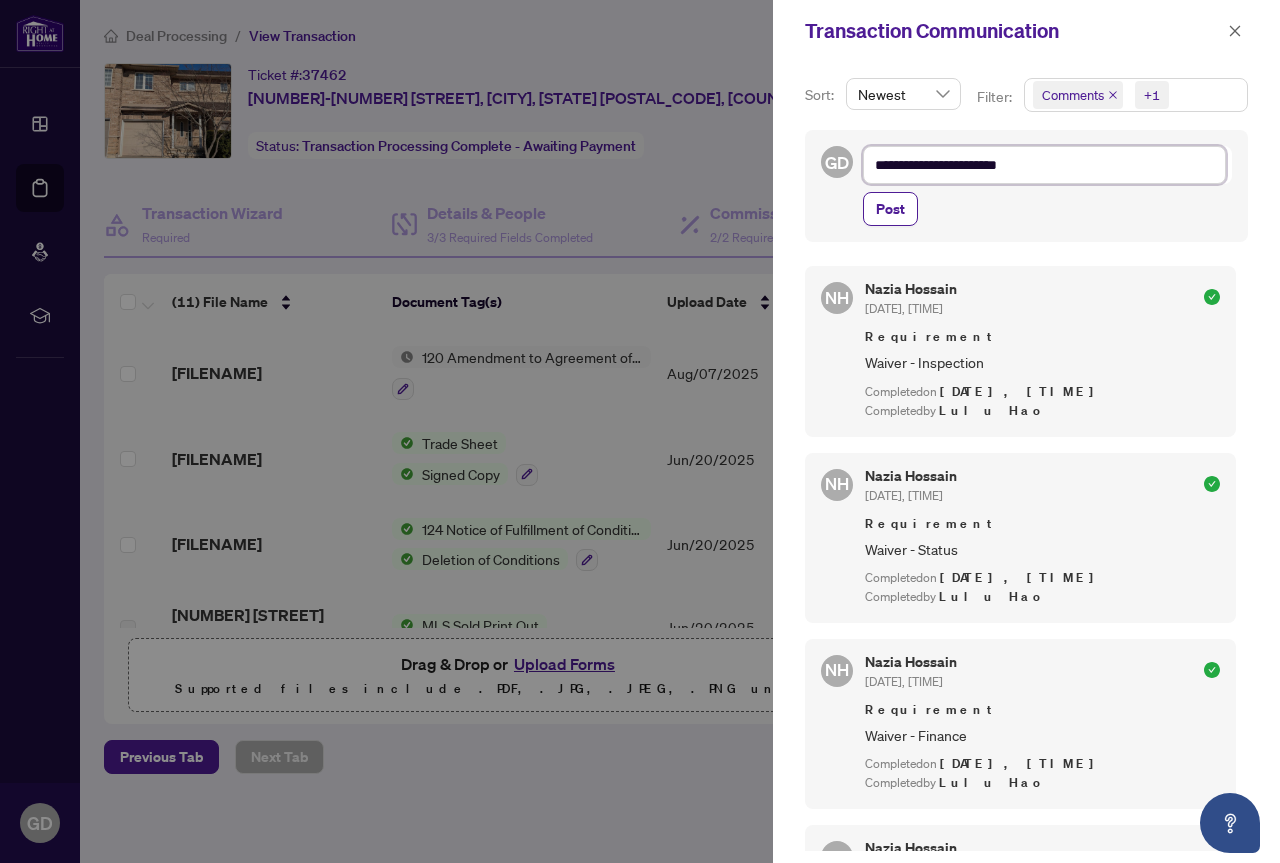 type on "**********" 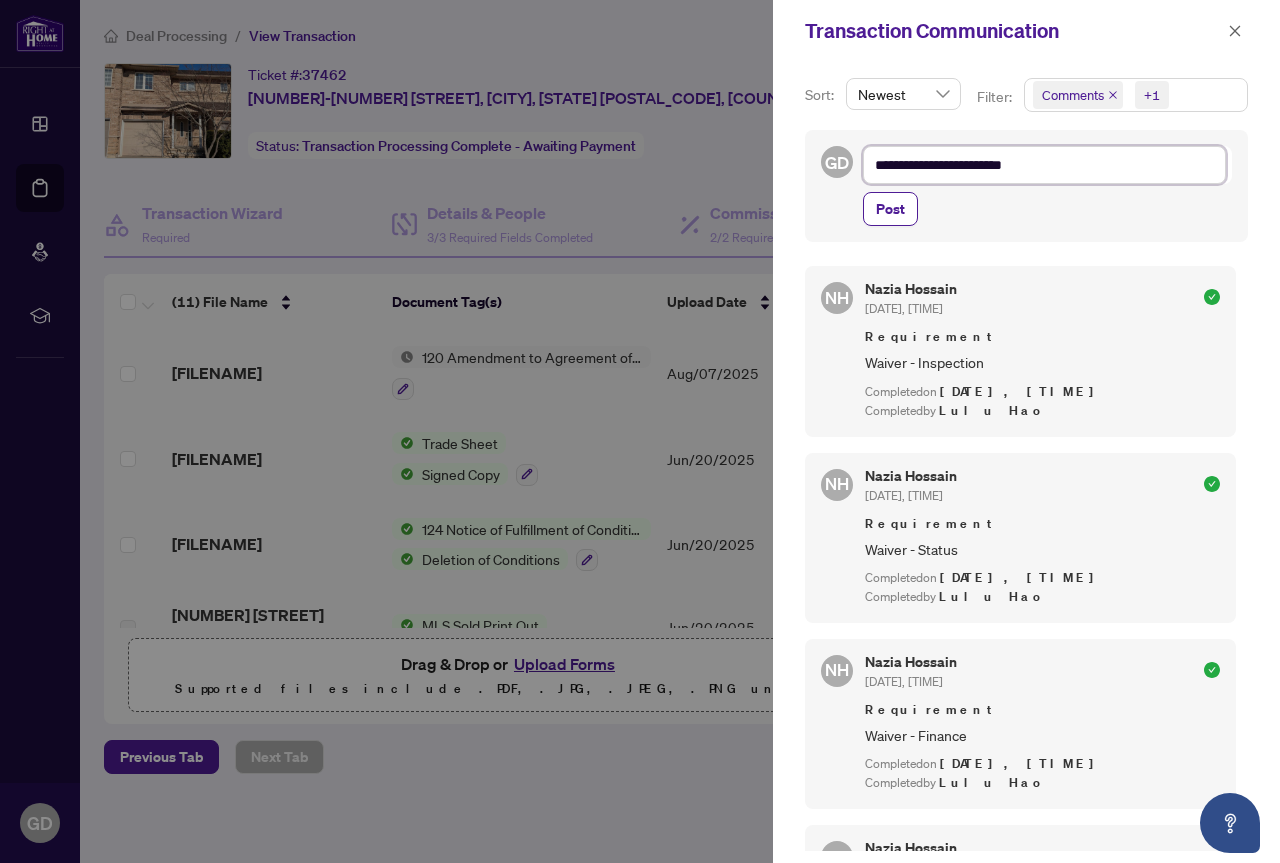 type on "**********" 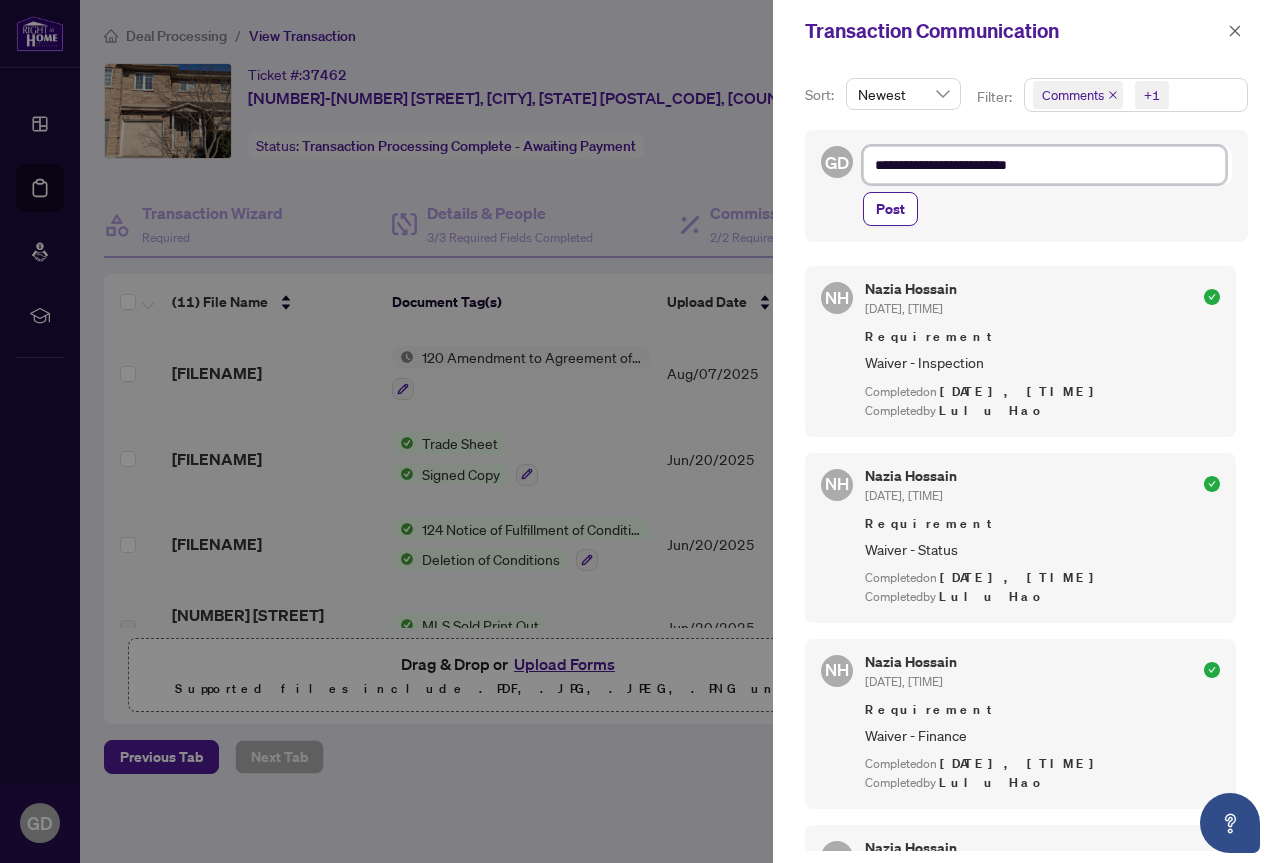 type on "**********" 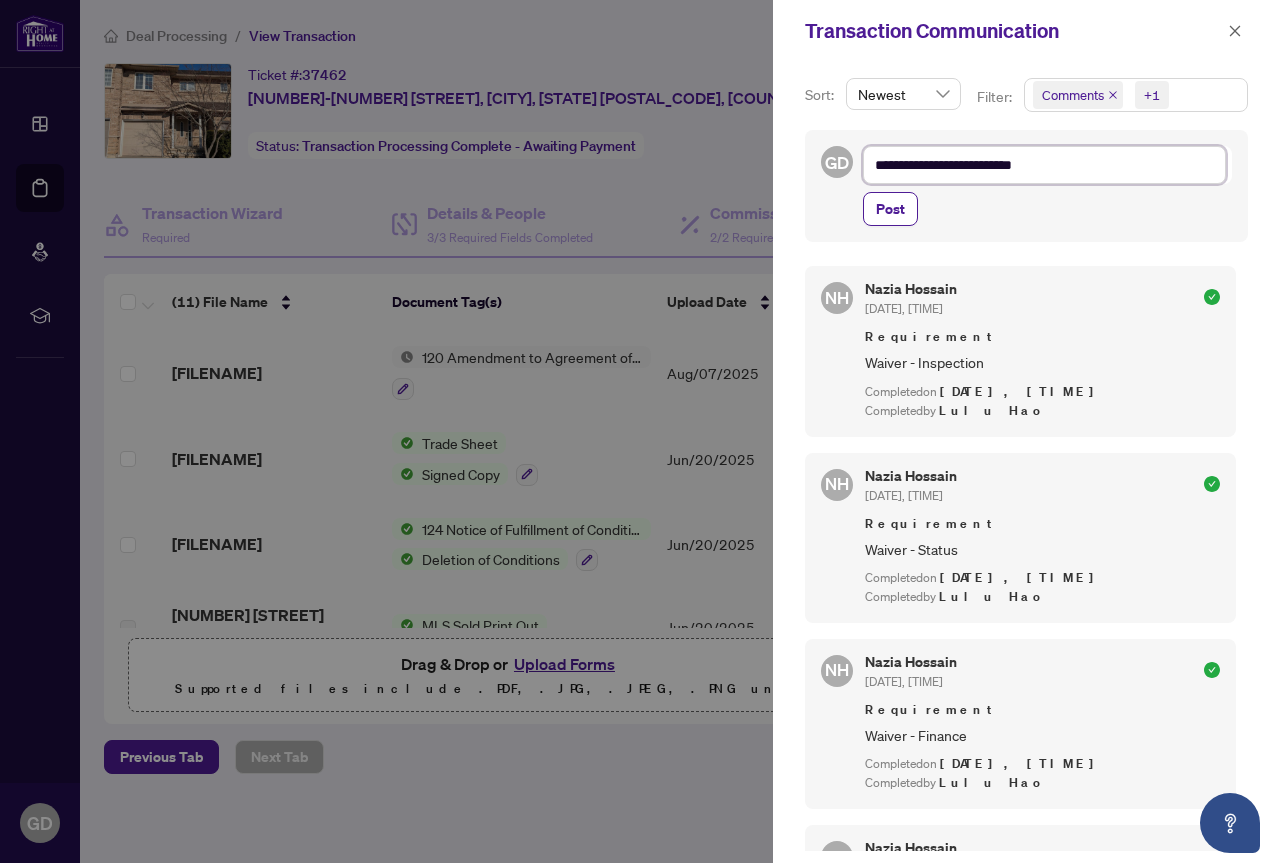 type on "**********" 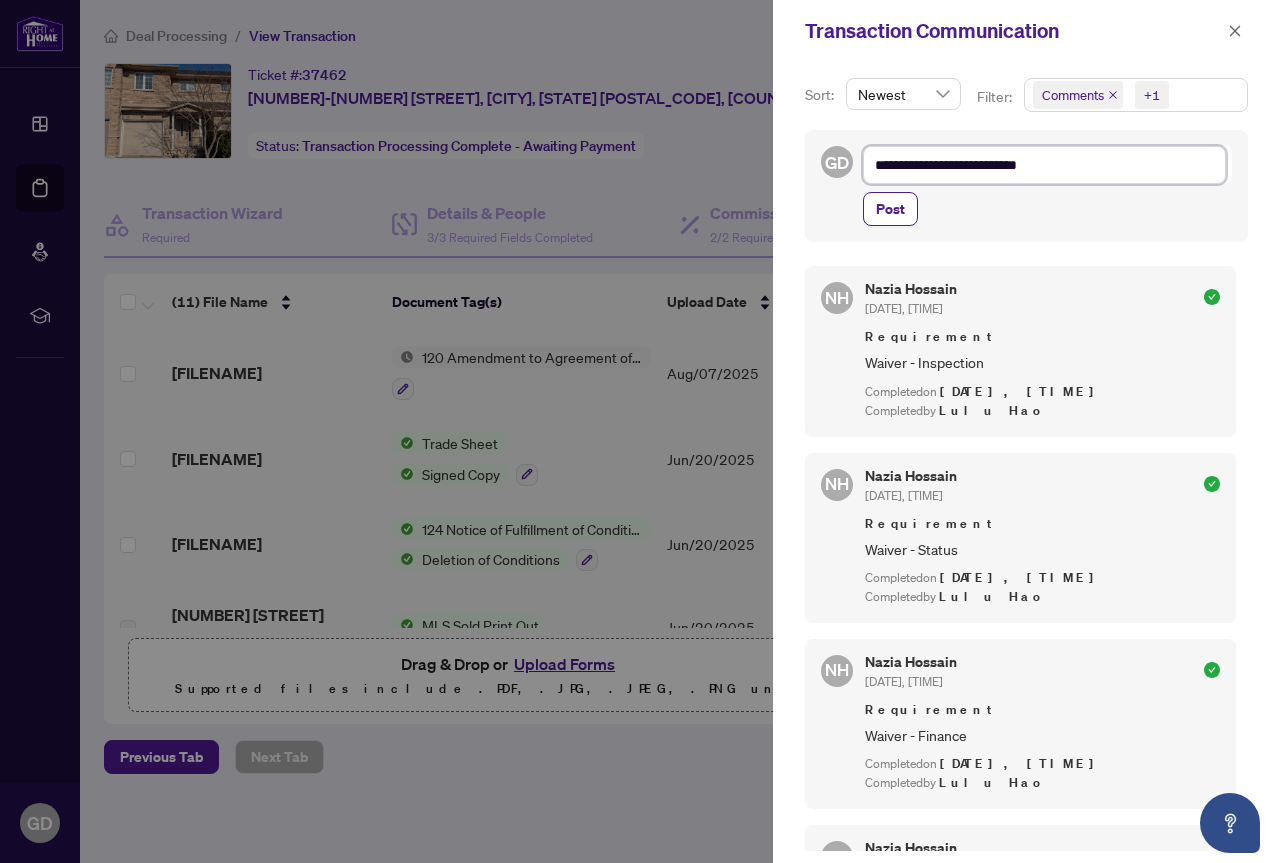 type on "**********" 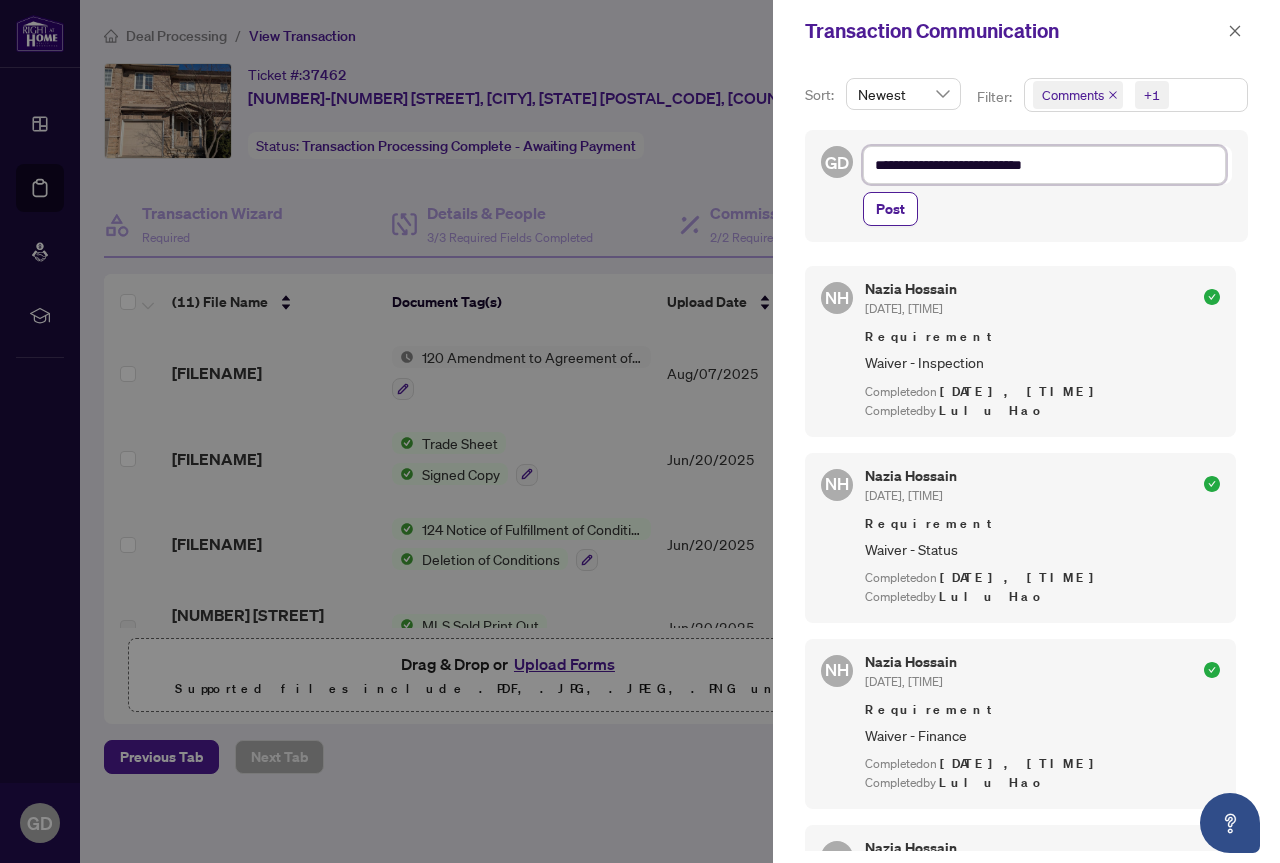 type on "**********" 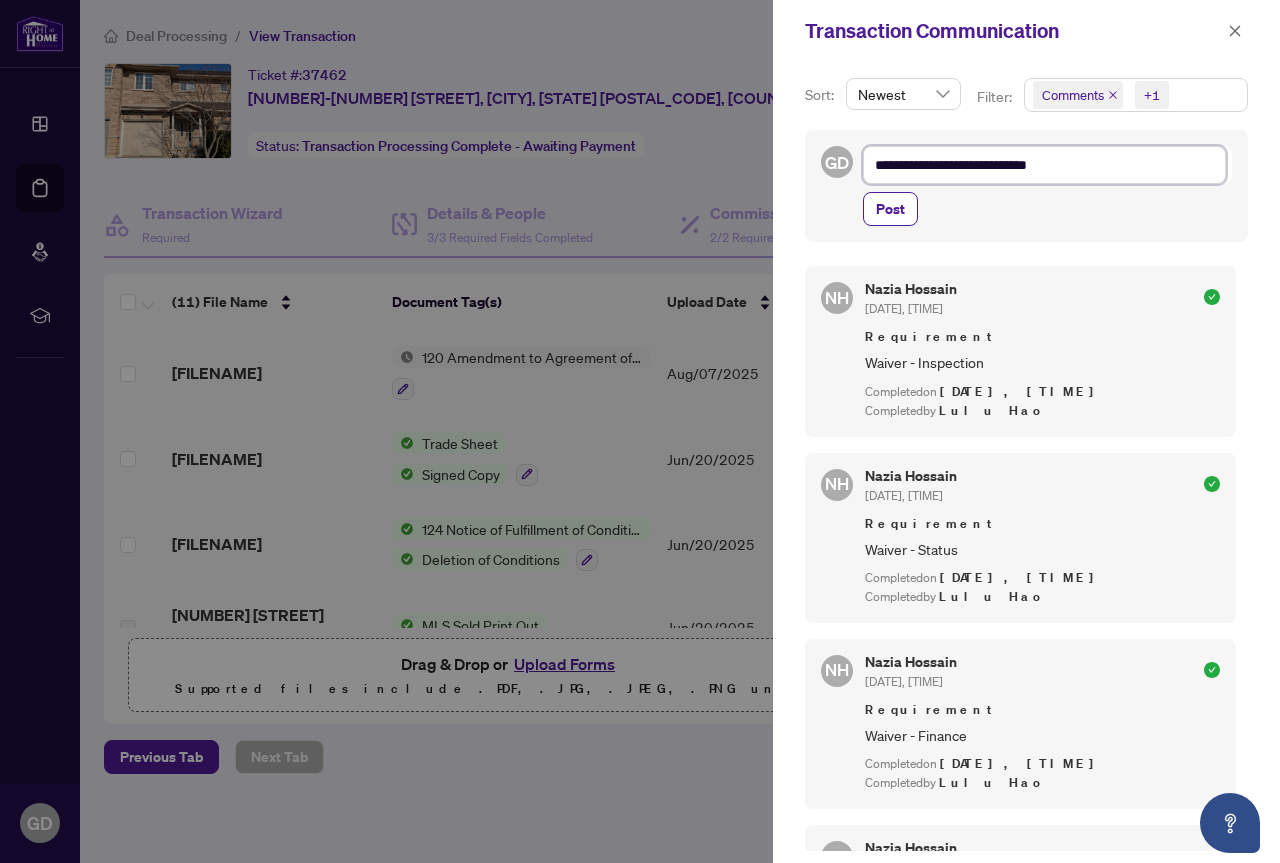 type on "**********" 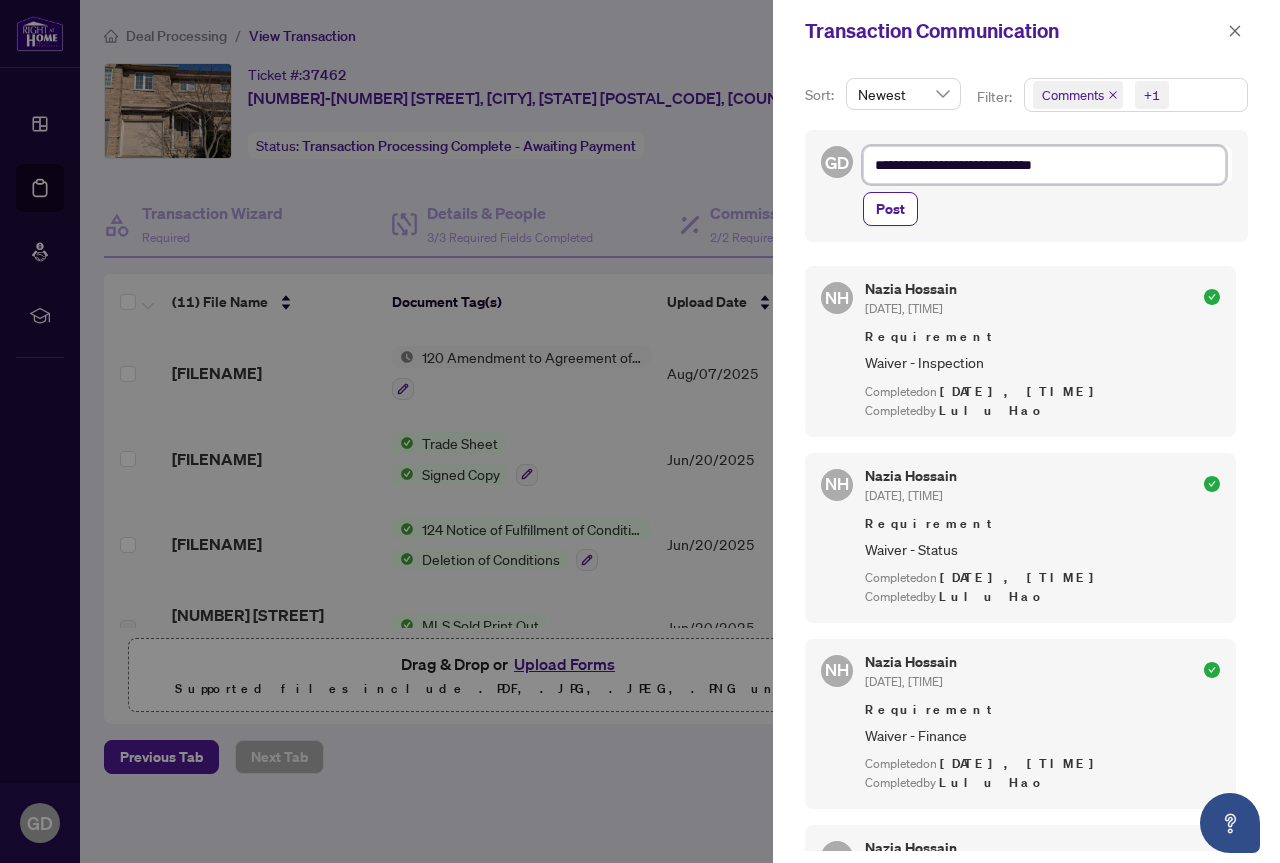 type on "**********" 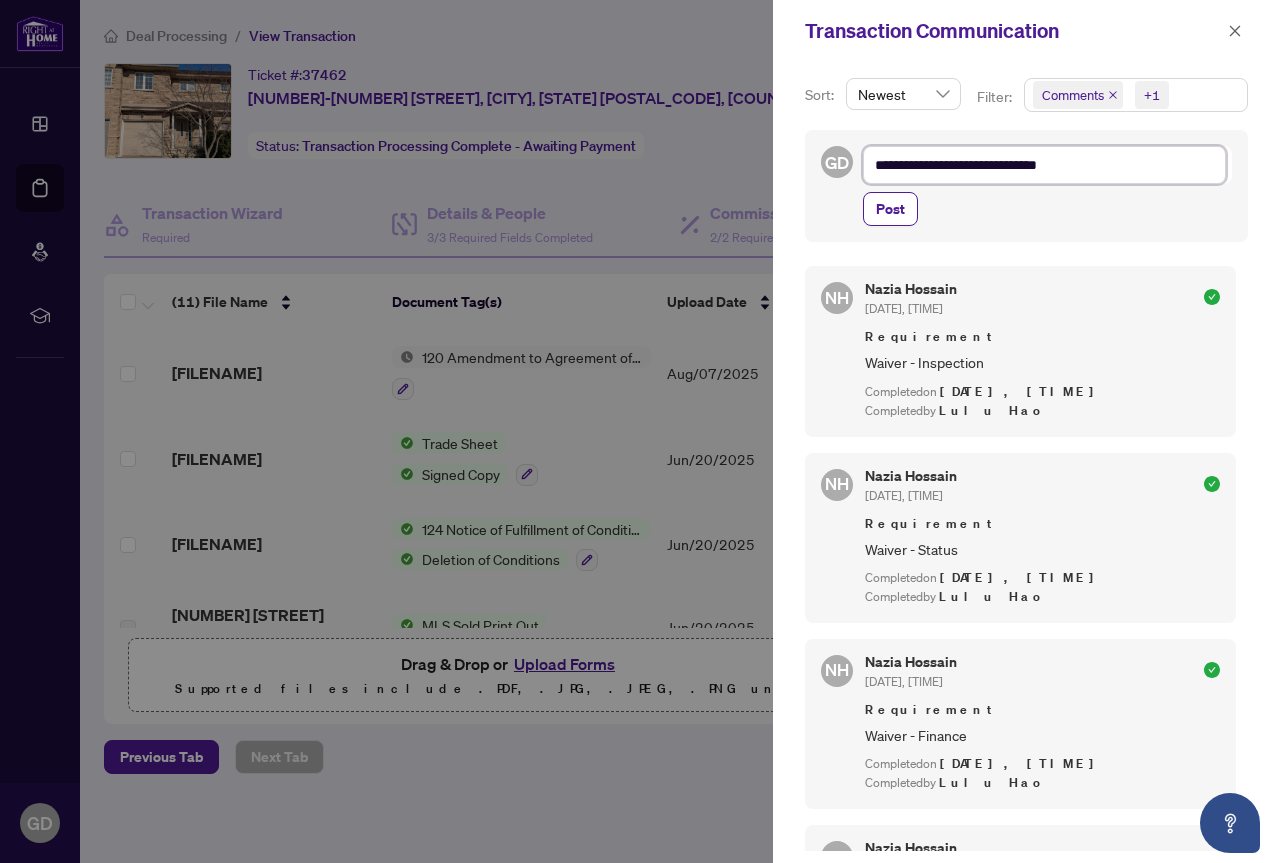 type on "**********" 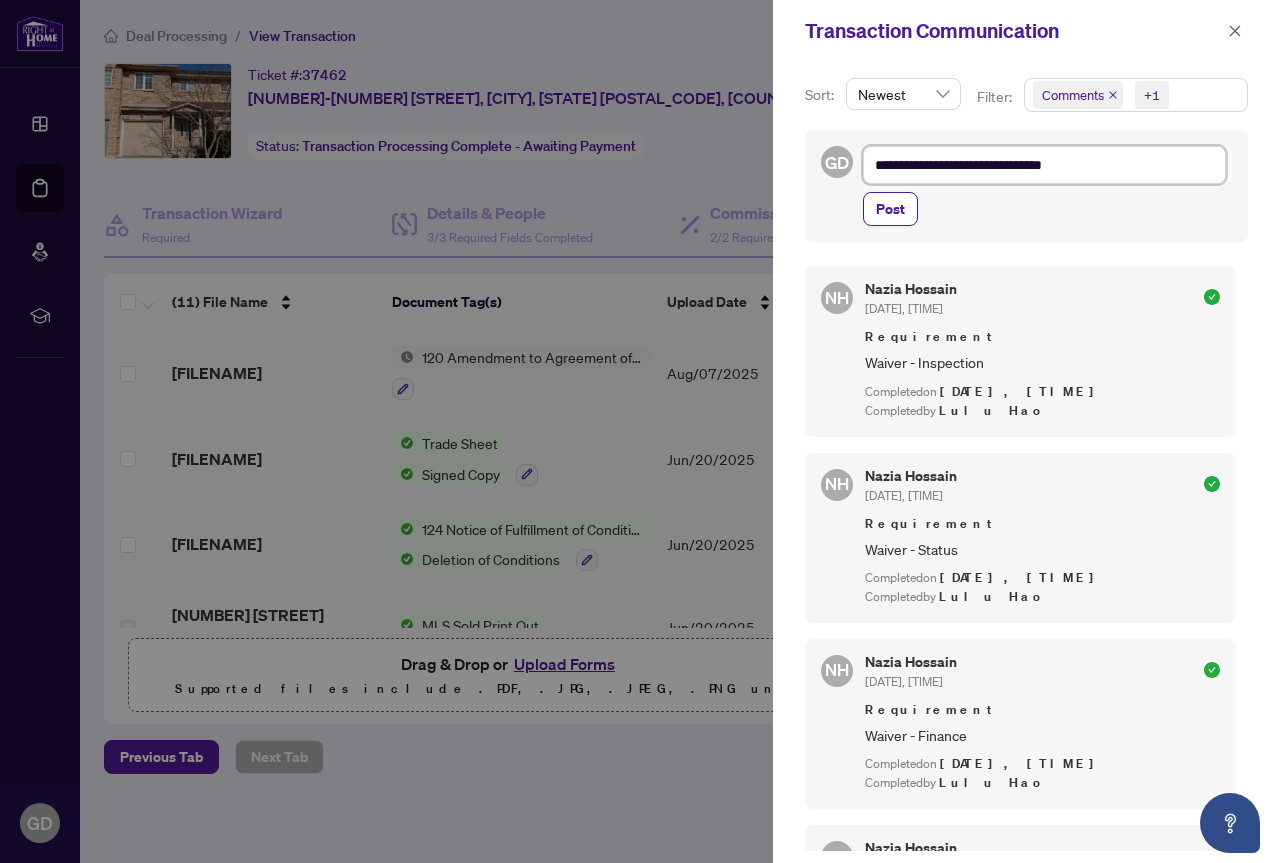 type on "**********" 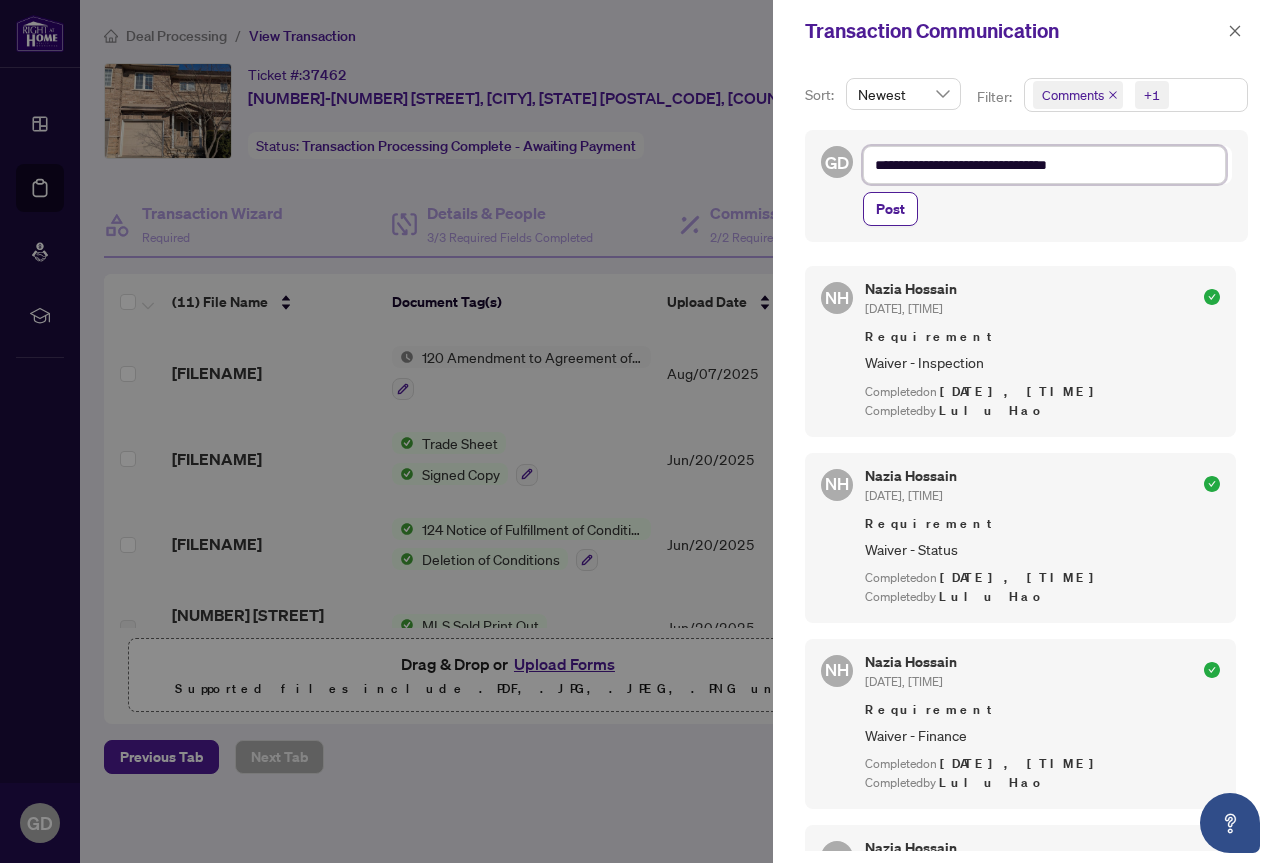 type on "**********" 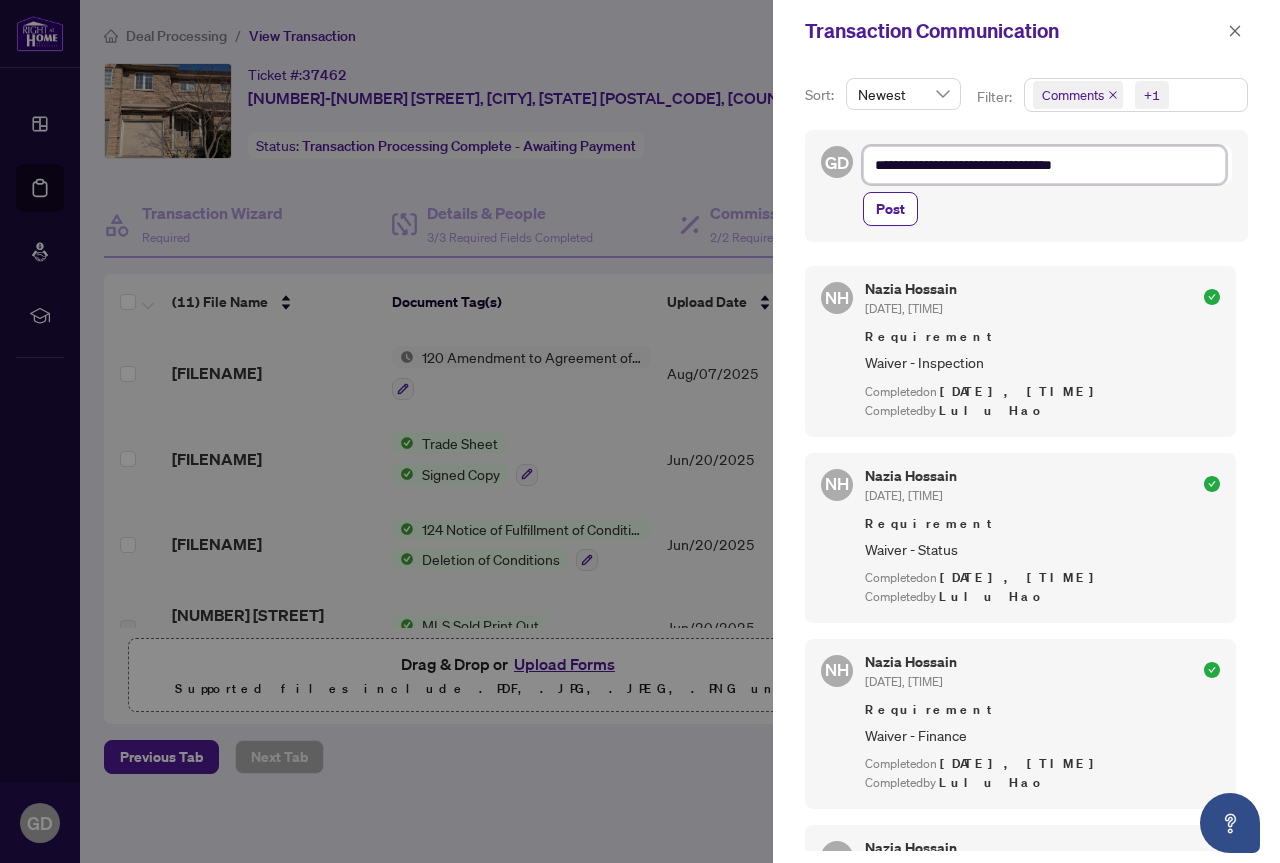 type on "**********" 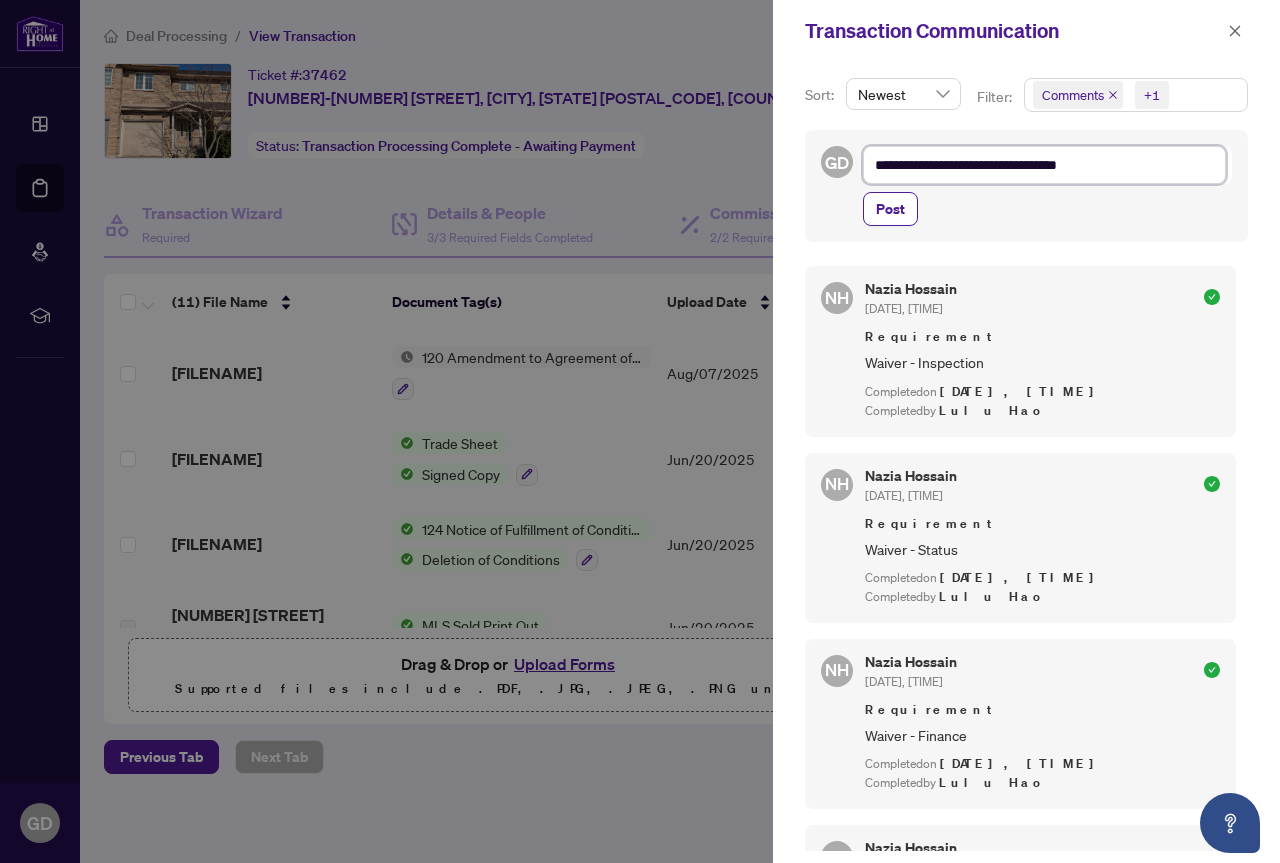 type on "**********" 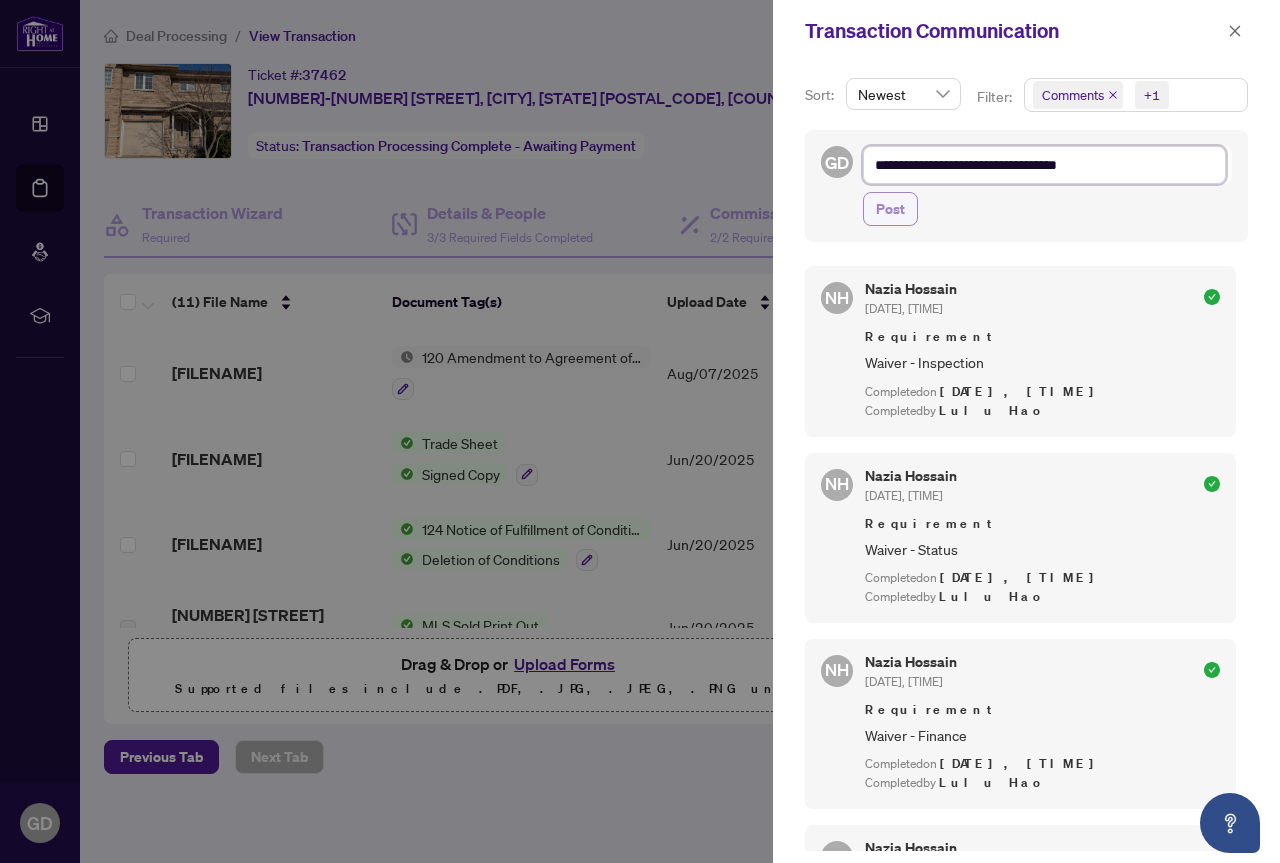 type on "**********" 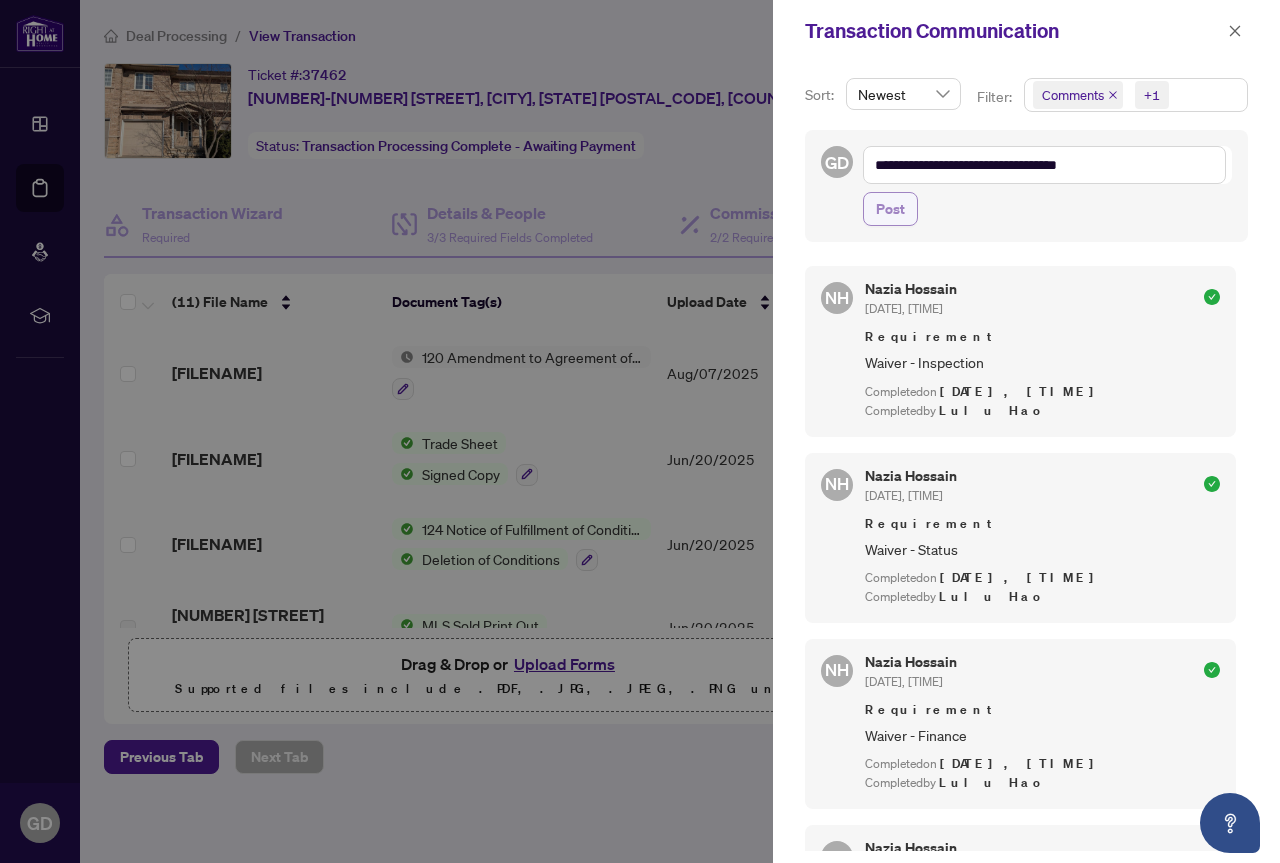 click on "Post" at bounding box center [890, 209] 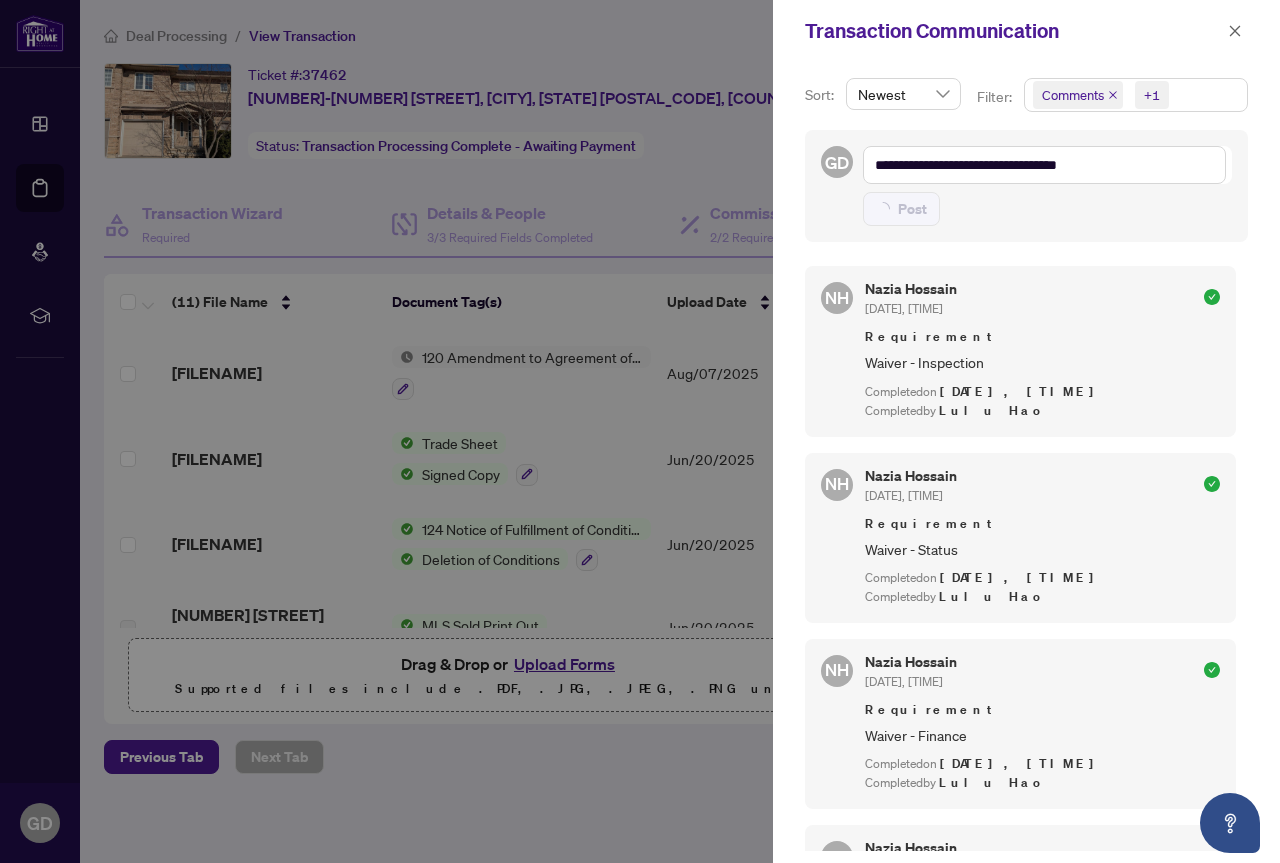 type 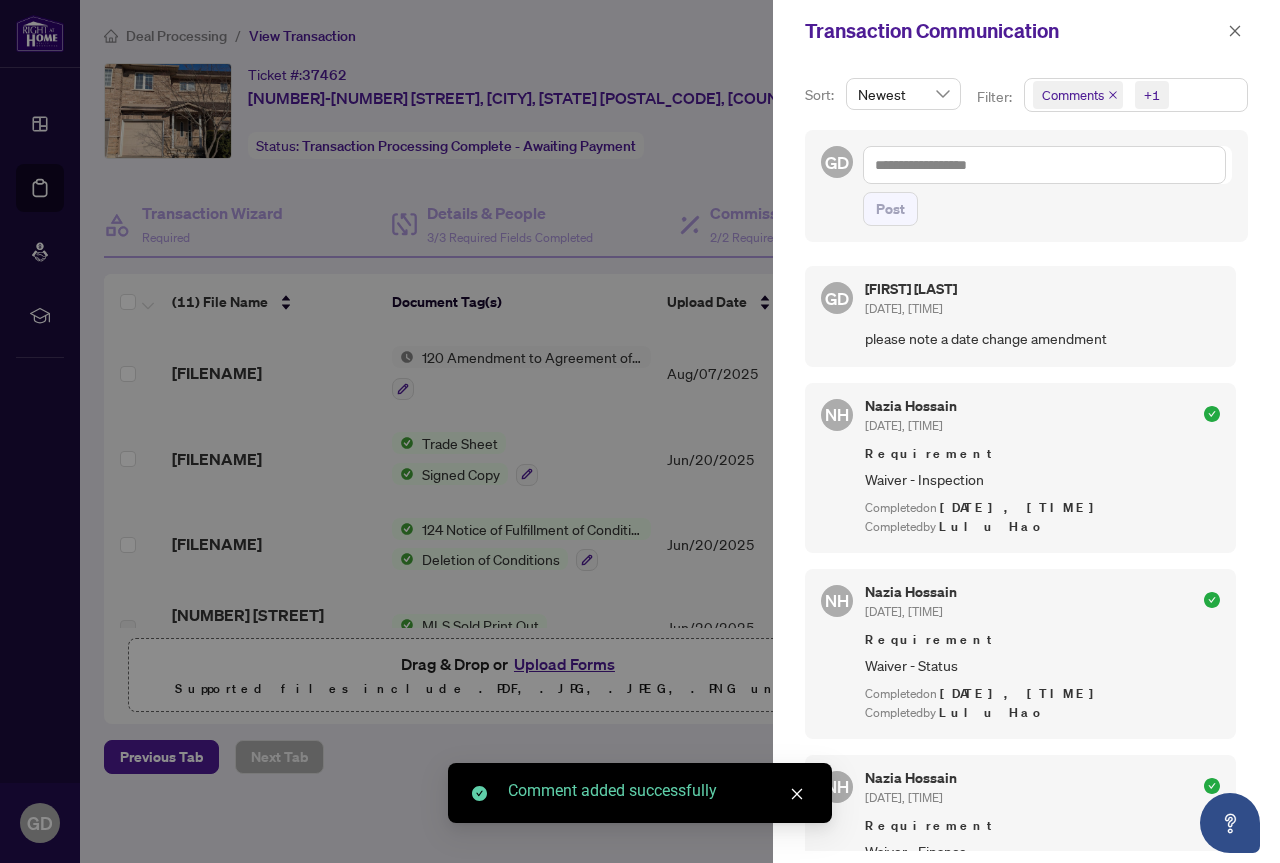 click at bounding box center (640, 431) 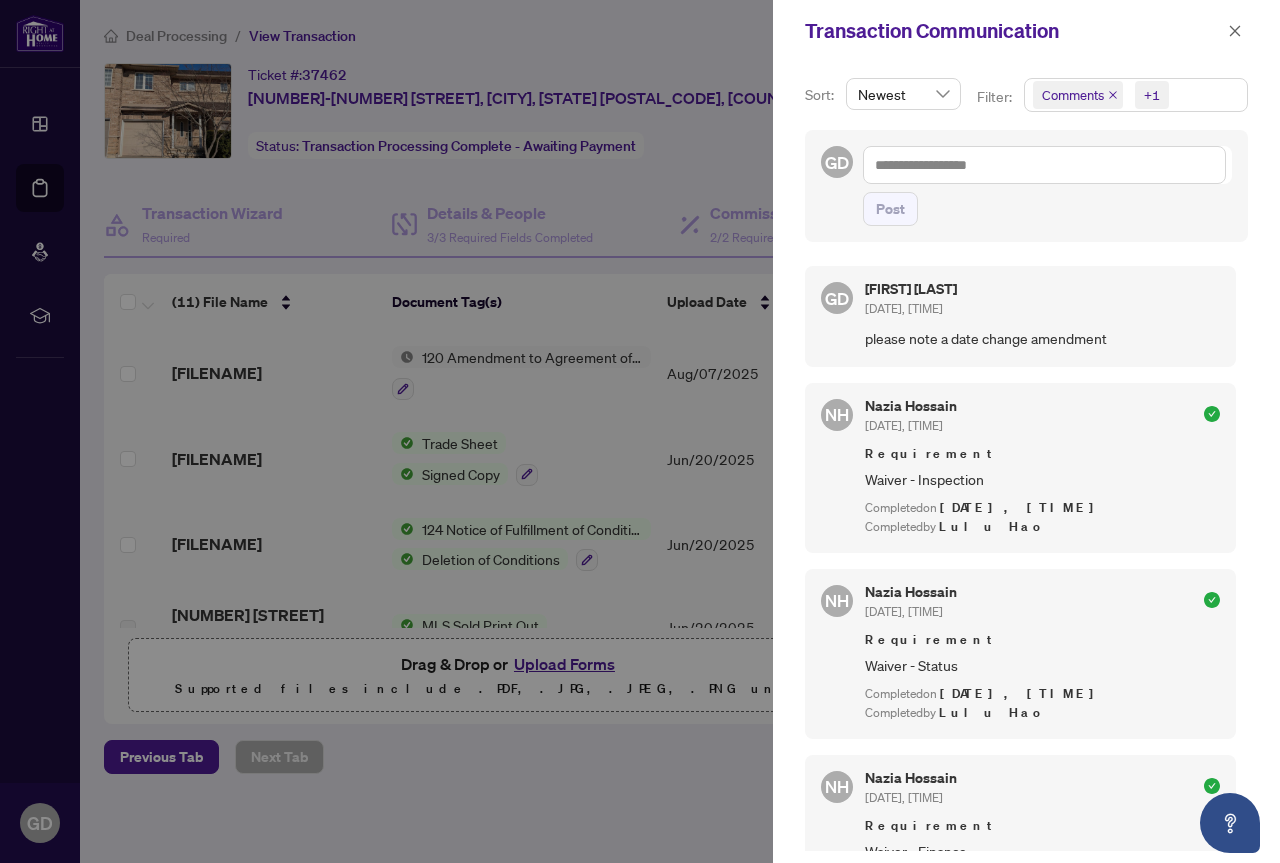 click at bounding box center [640, 431] 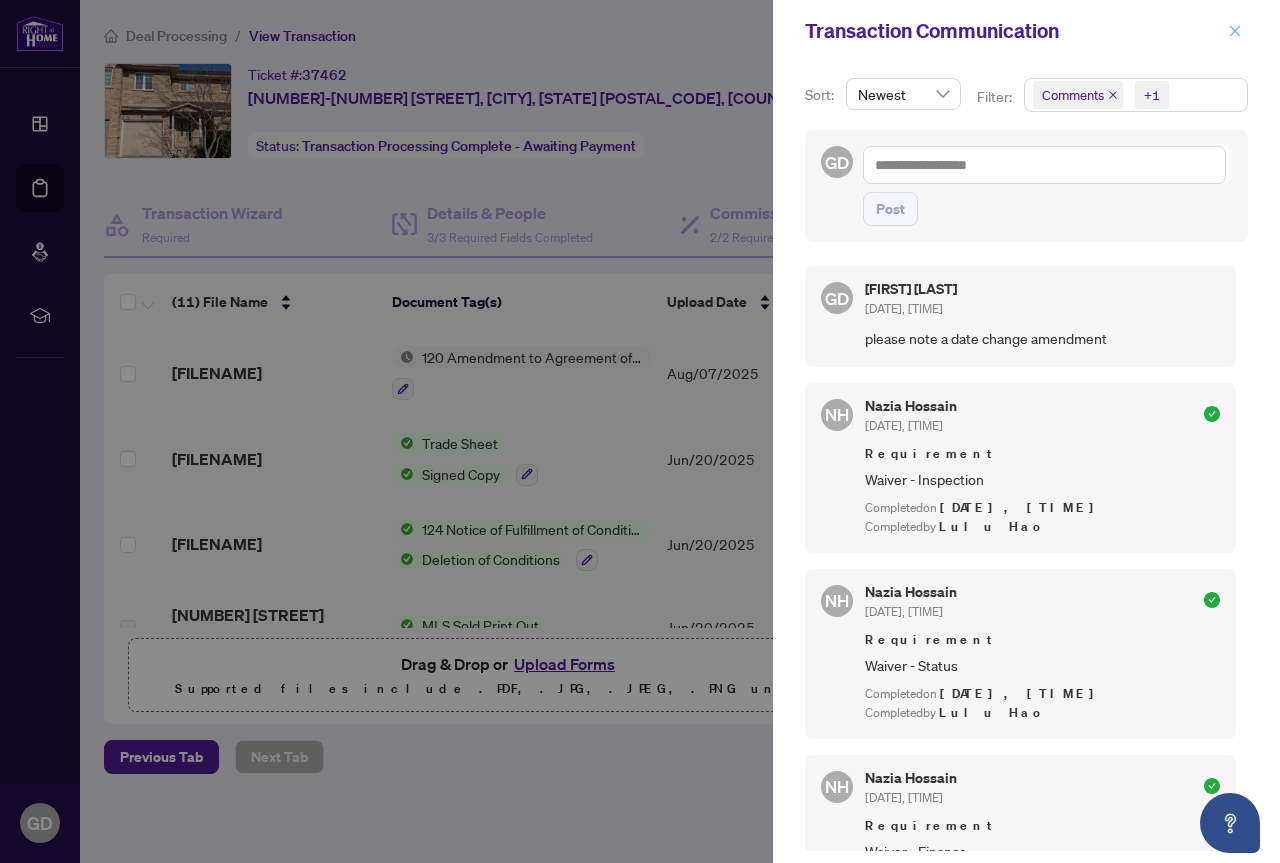 click 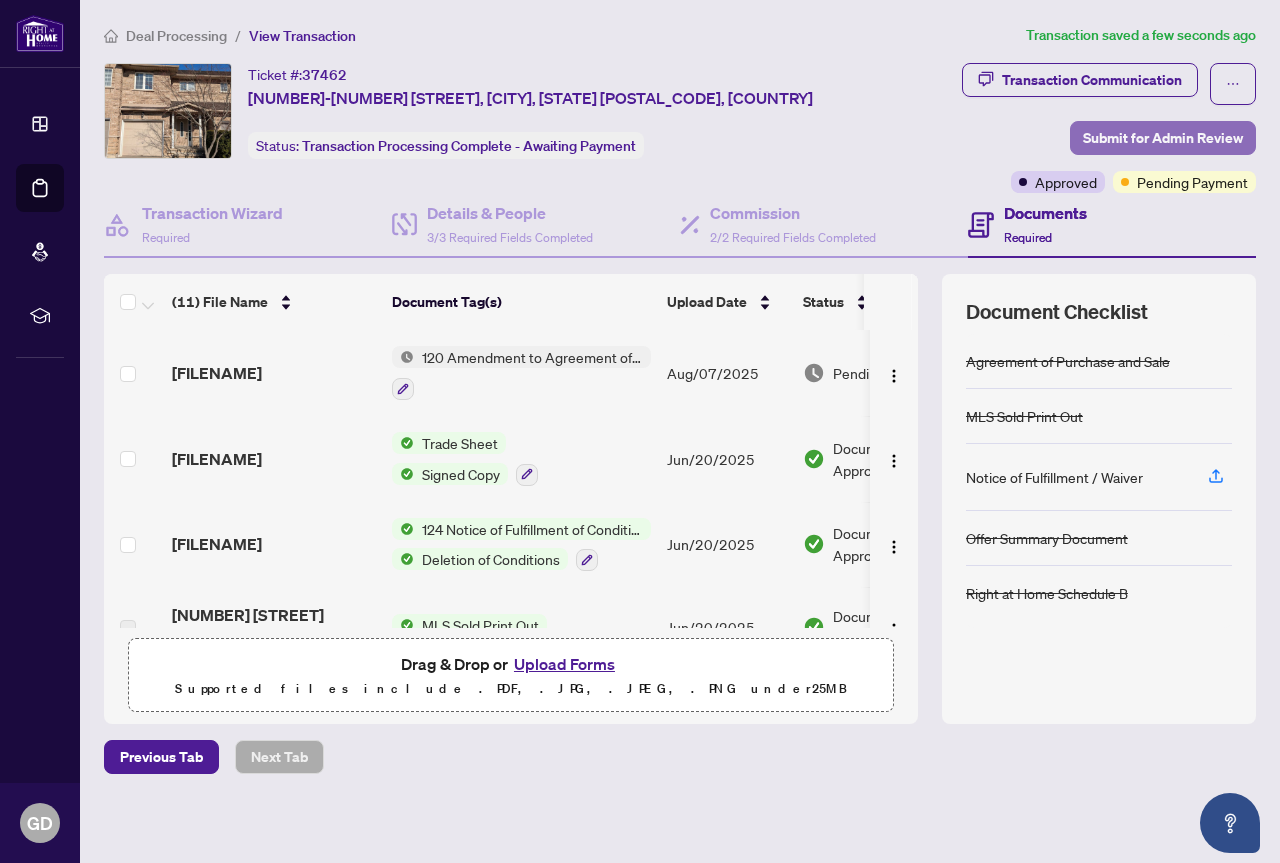 click on "Submit for Admin Review" at bounding box center (1163, 138) 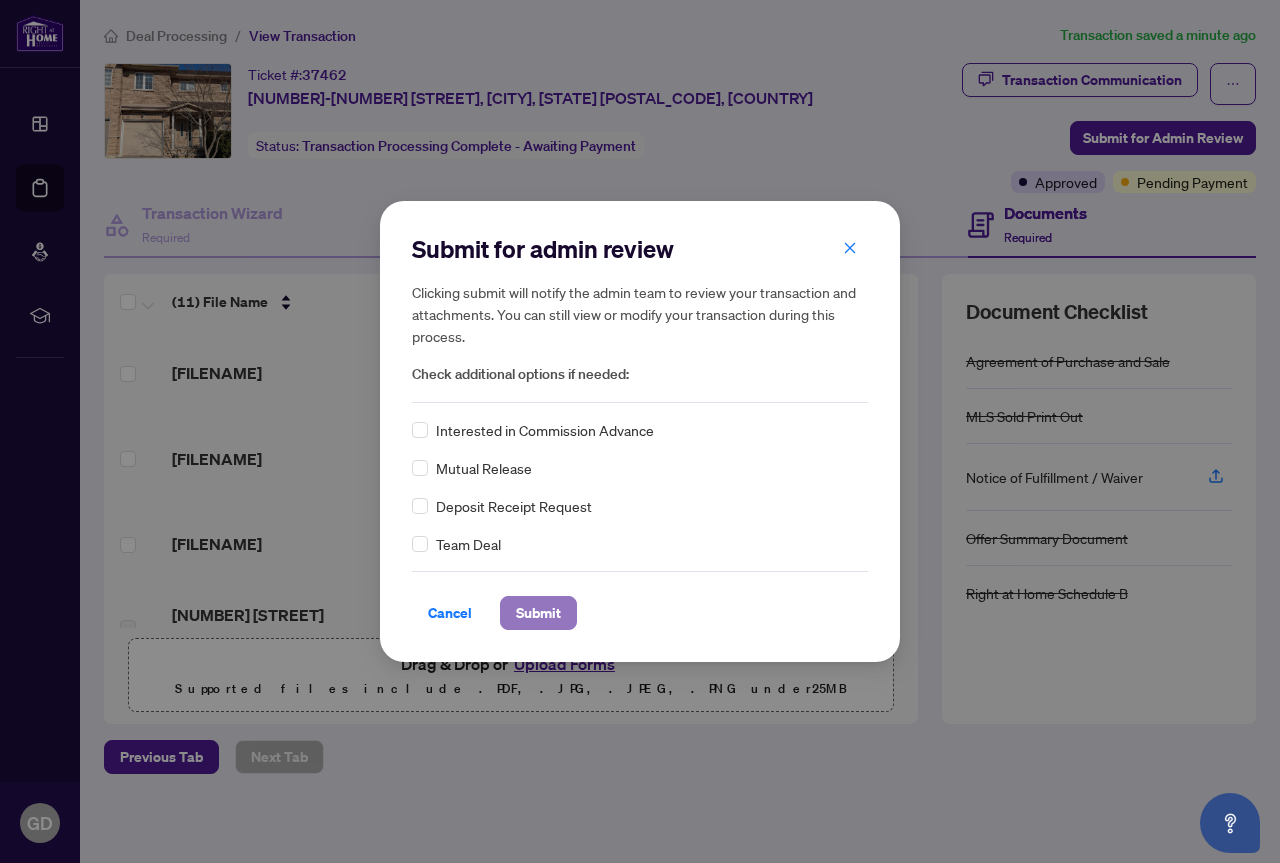 click on "Submit" at bounding box center [538, 613] 